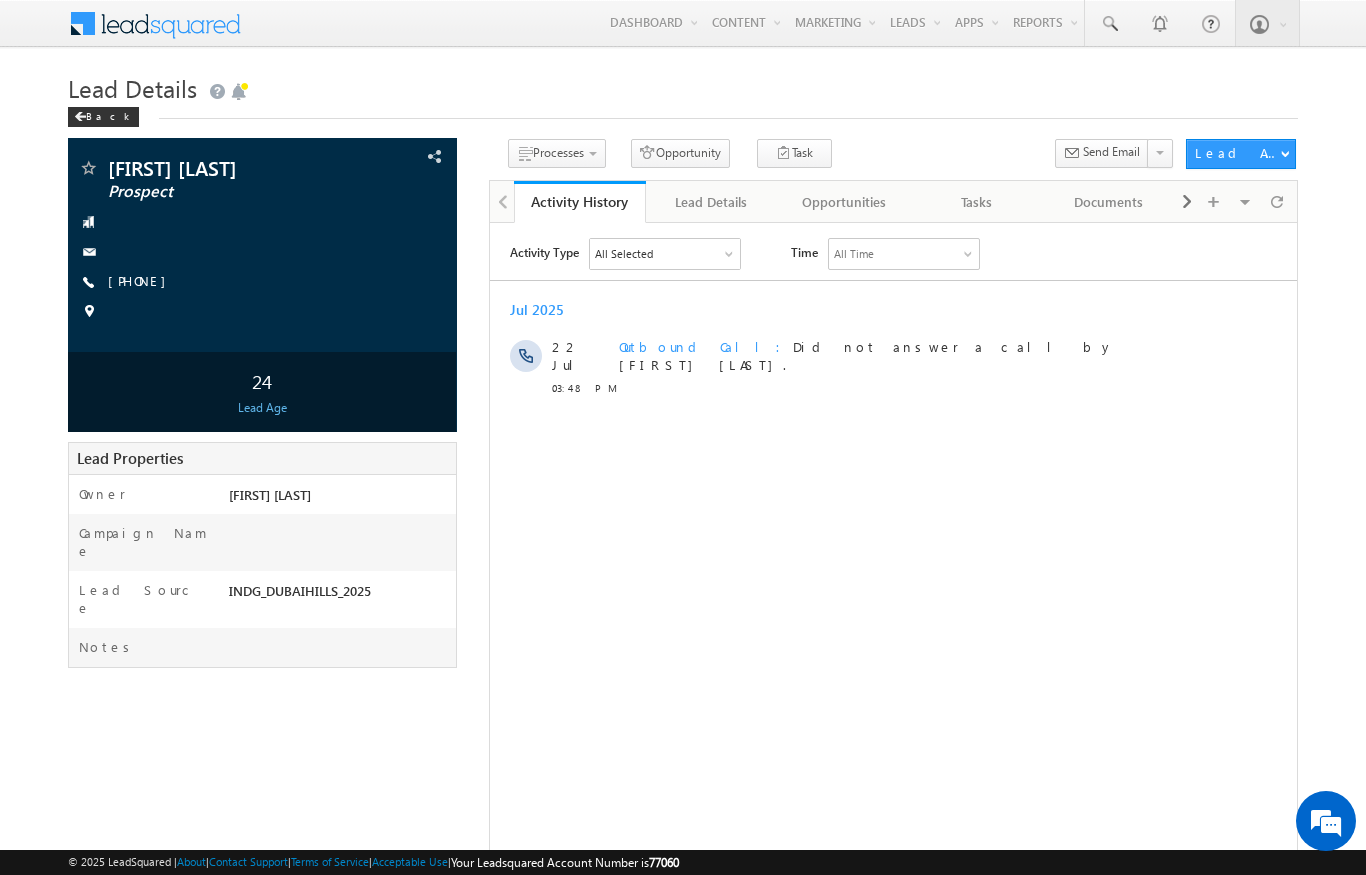 scroll, scrollTop: 0, scrollLeft: 0, axis: both 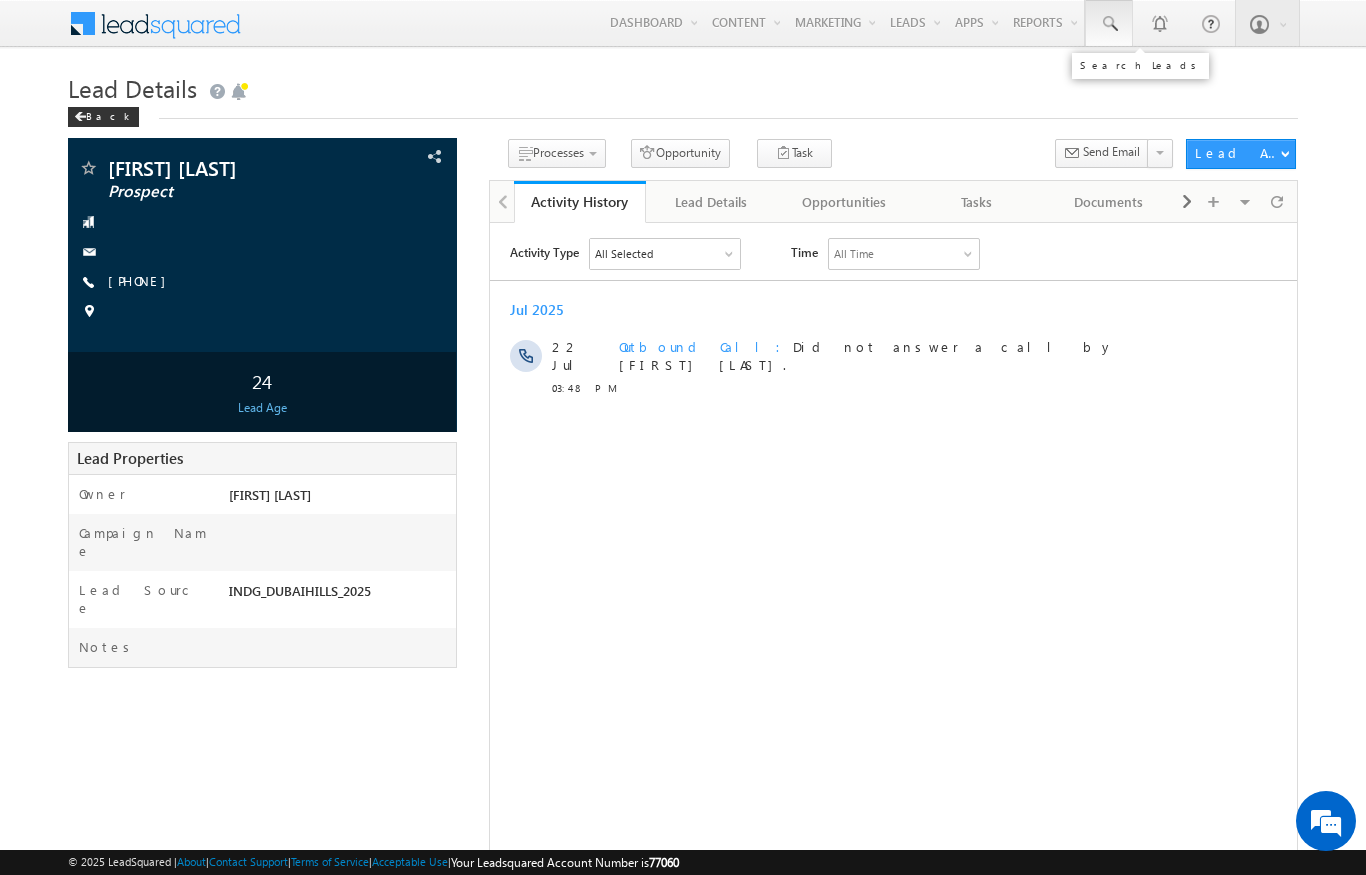 click at bounding box center [1109, 24] 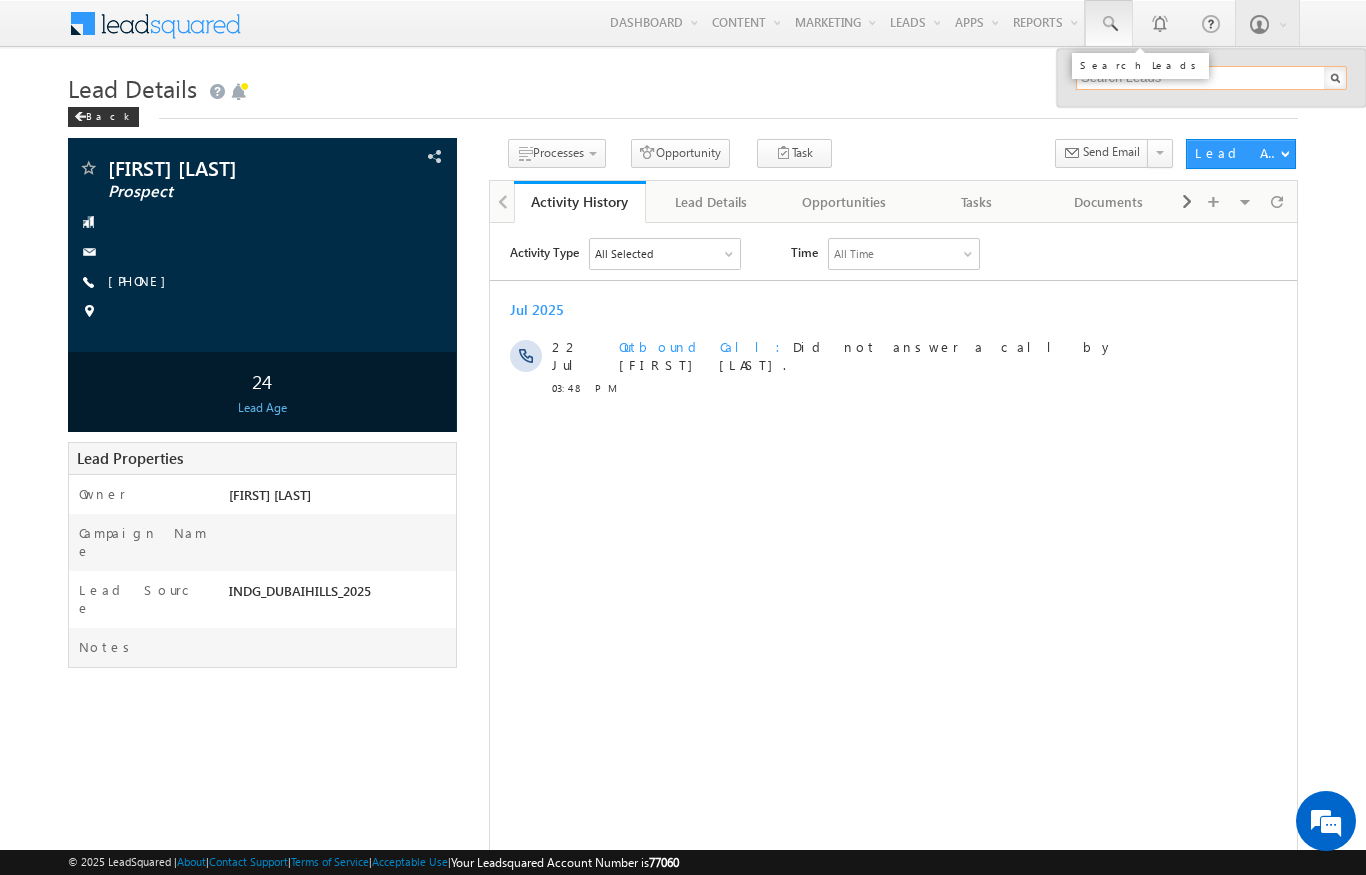scroll, scrollTop: 0, scrollLeft: 0, axis: both 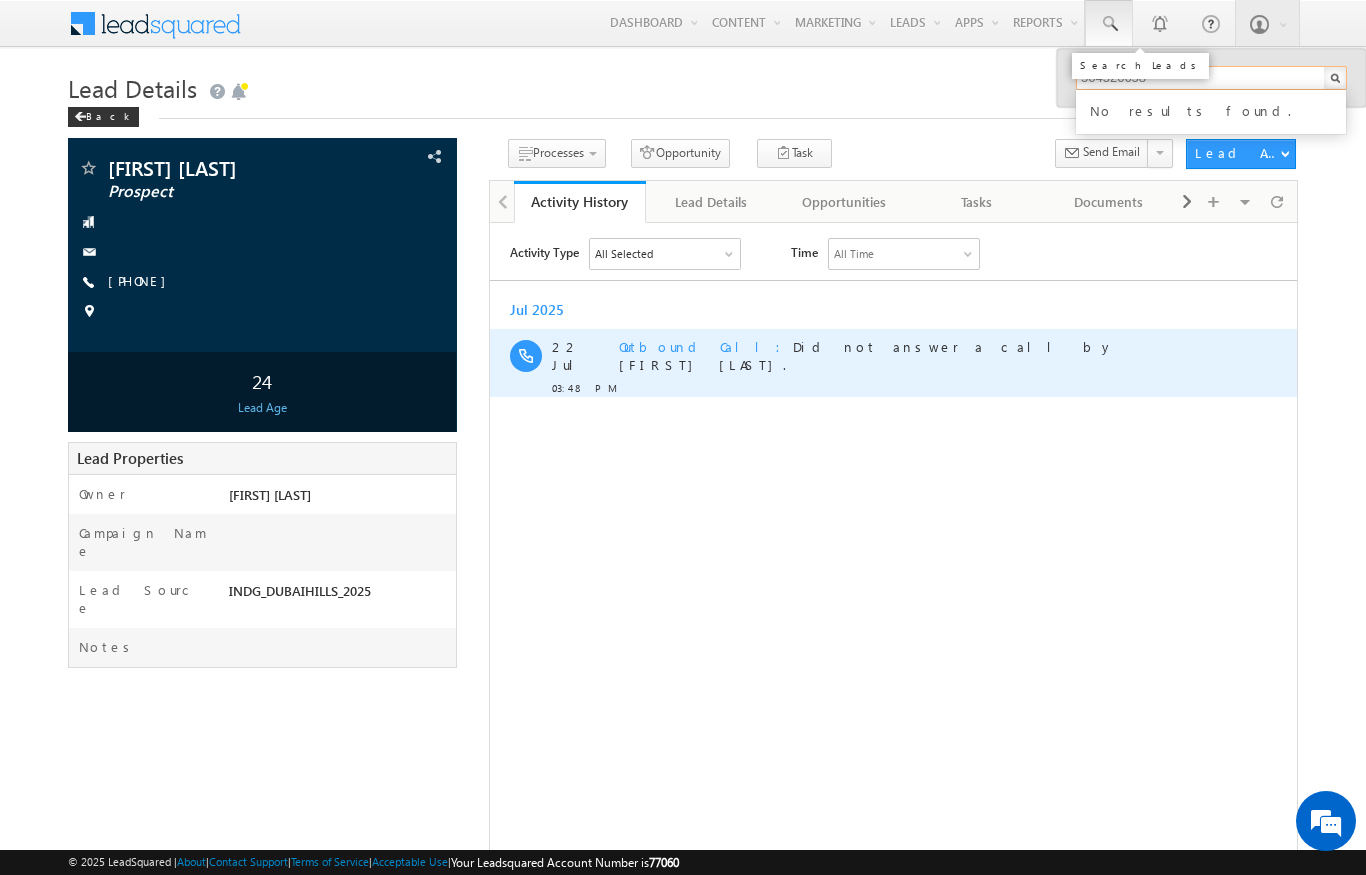type on "504520658" 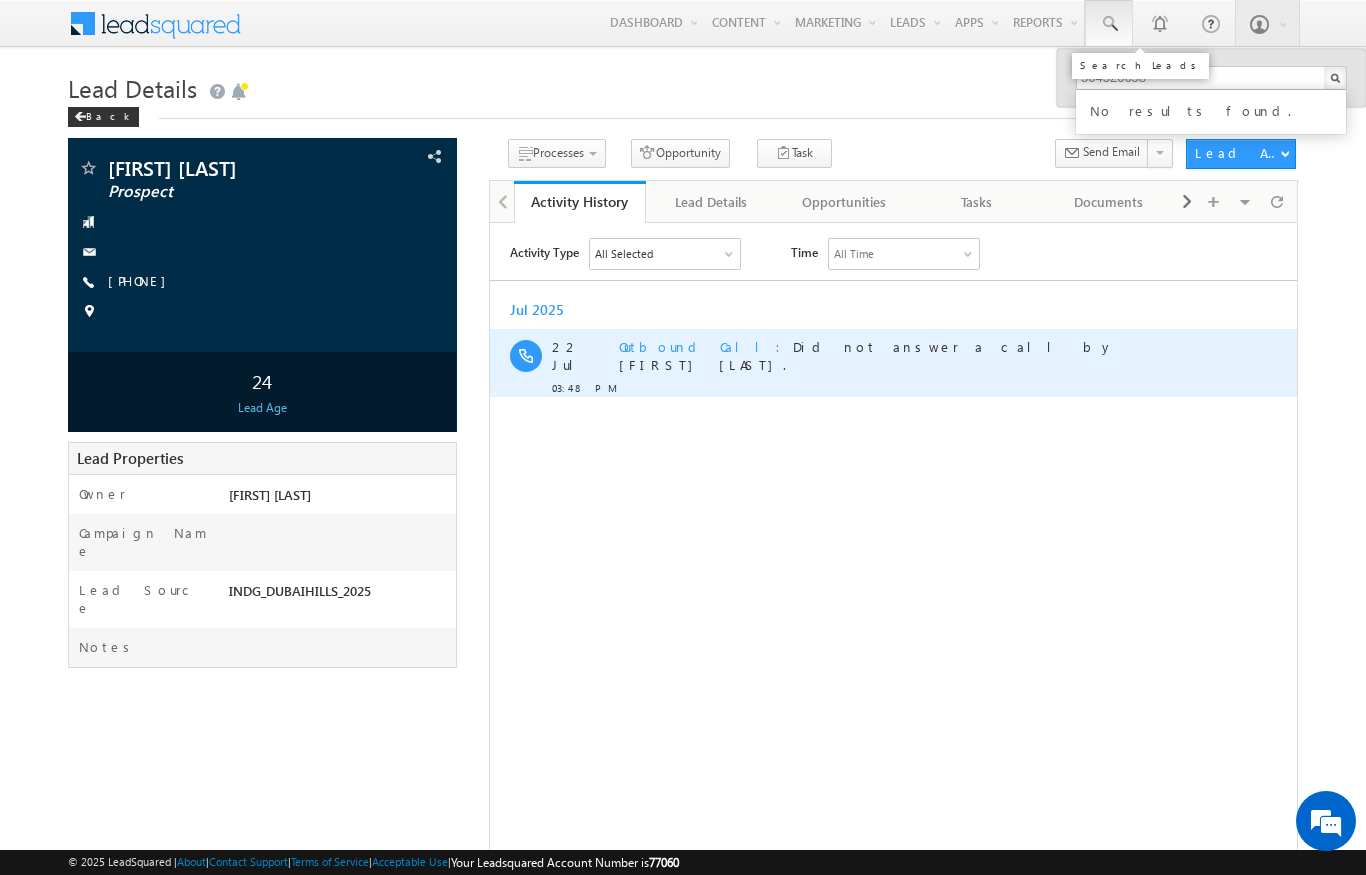click on "Outbound Call
Did not answer a call by Diksha Dubey." at bounding box center (913, 355) 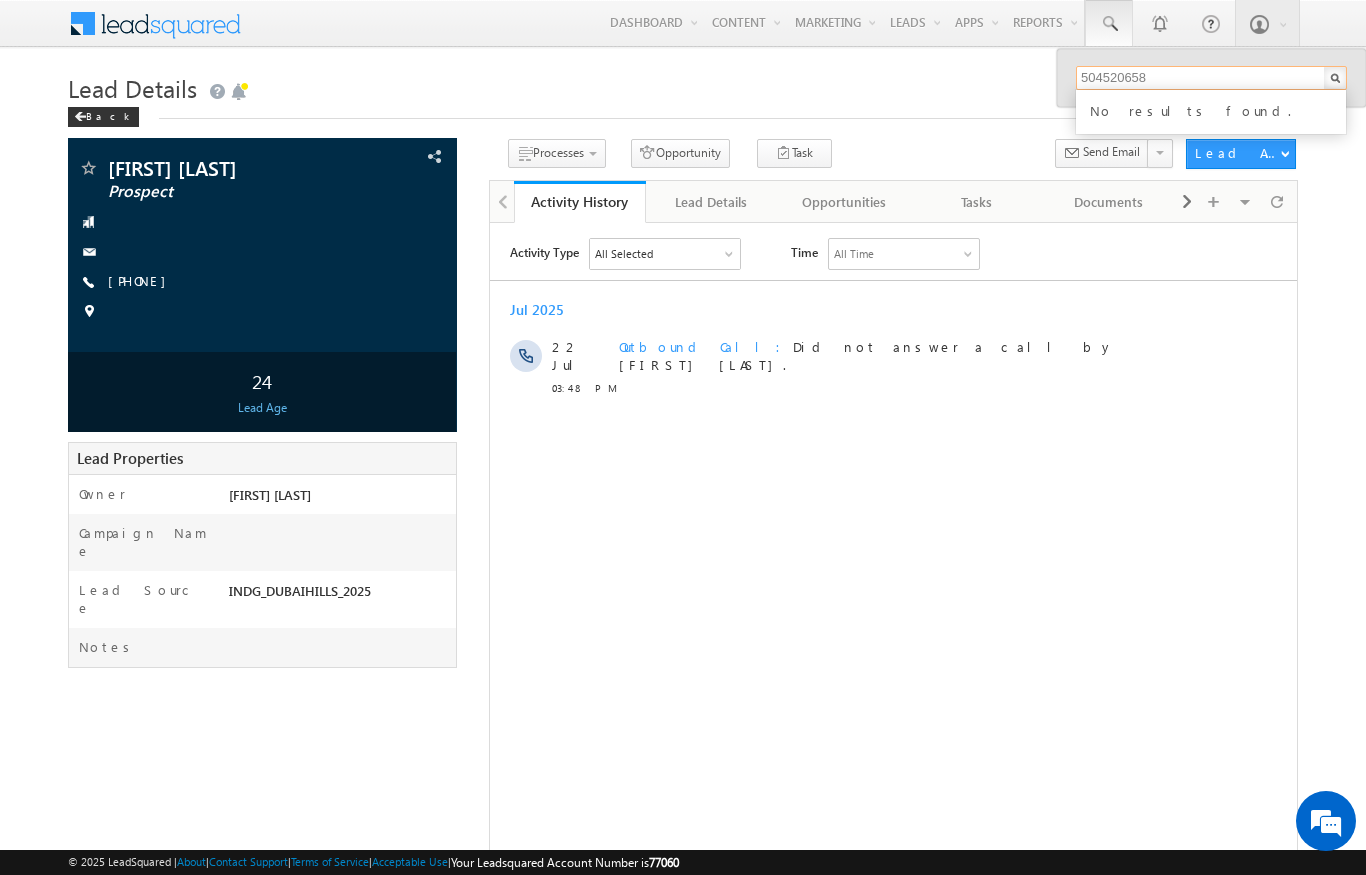click on "504520658" at bounding box center (1211, 78) 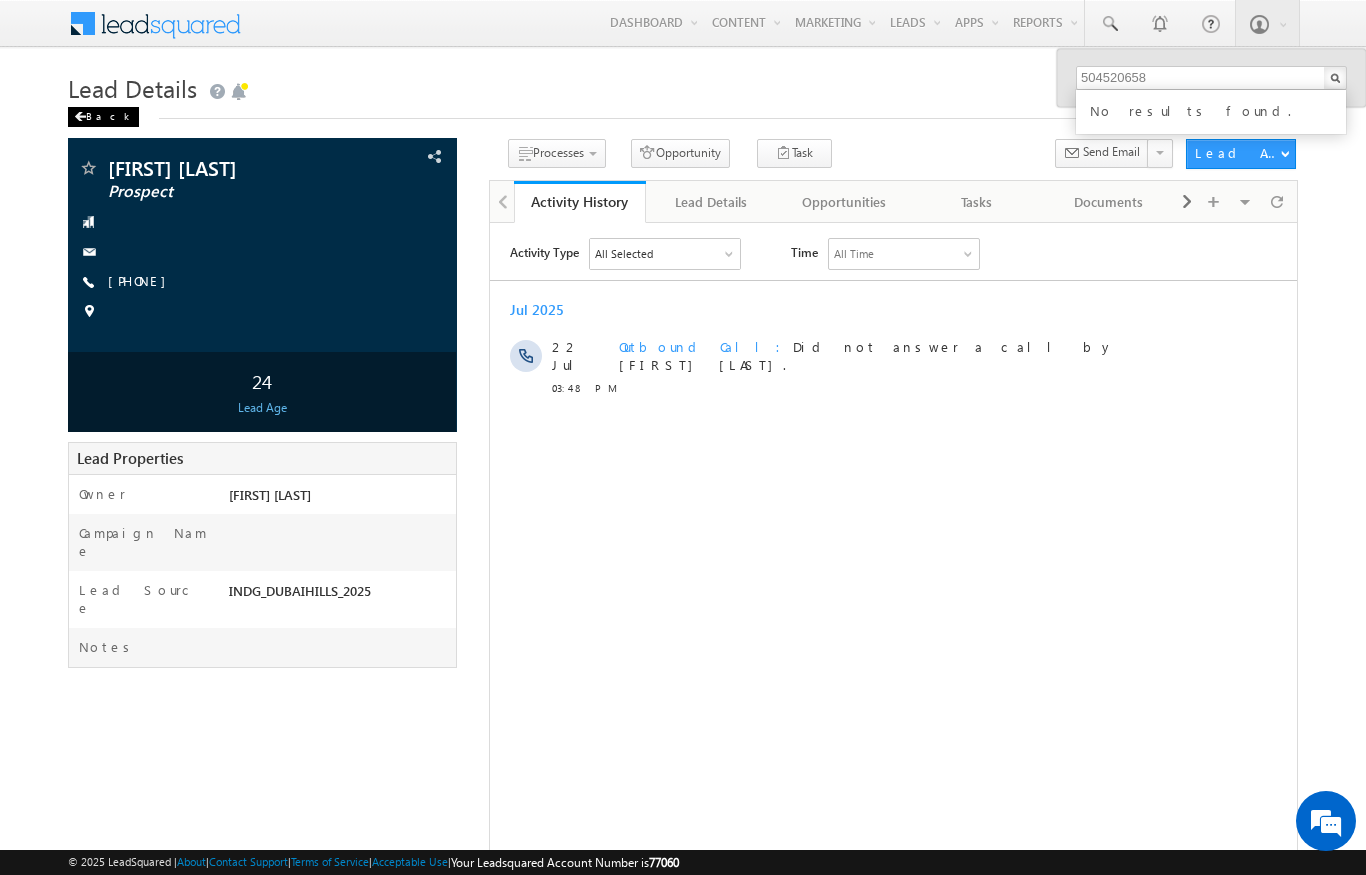 click at bounding box center [80, 117] 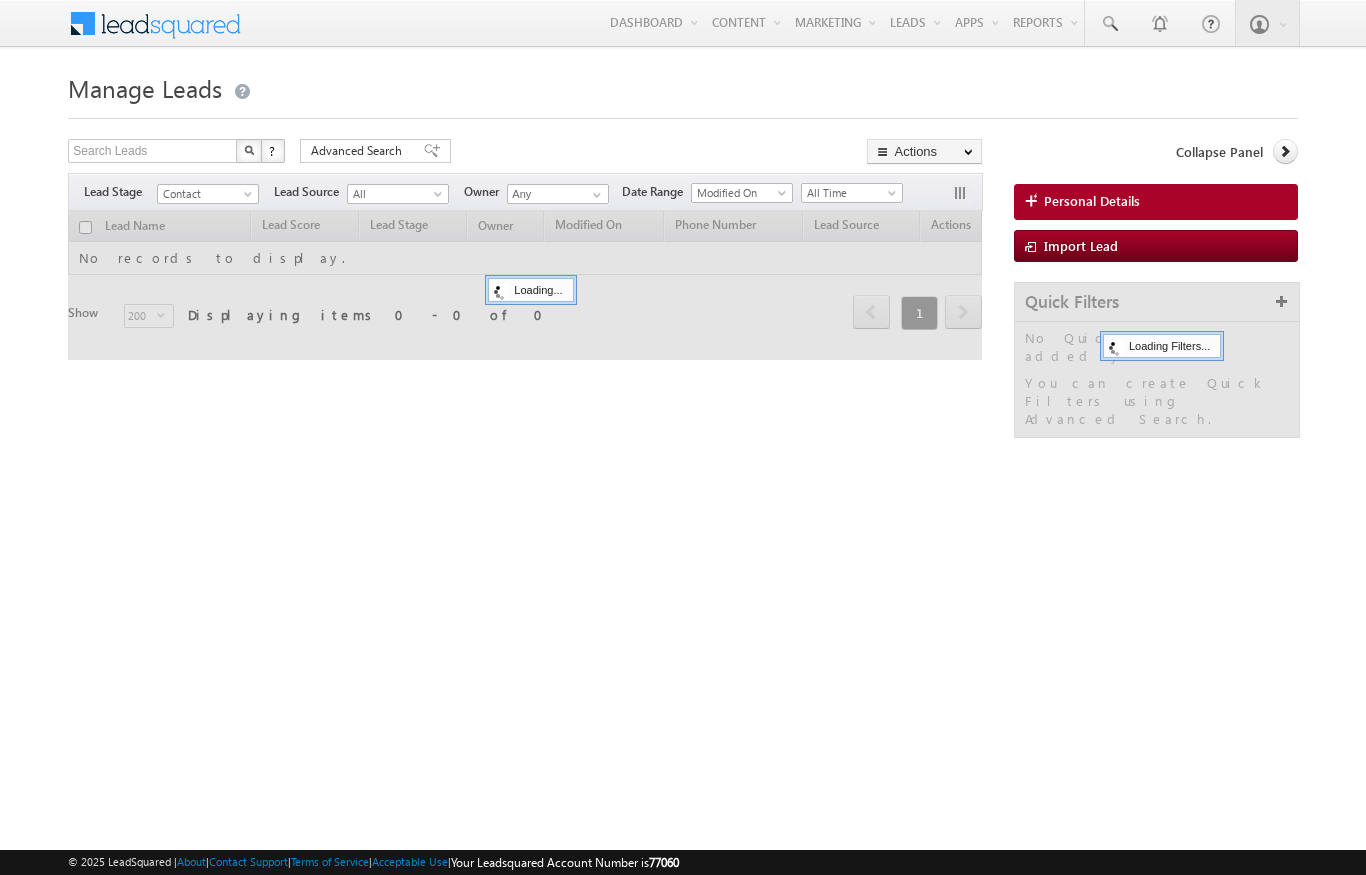 scroll, scrollTop: 0, scrollLeft: 0, axis: both 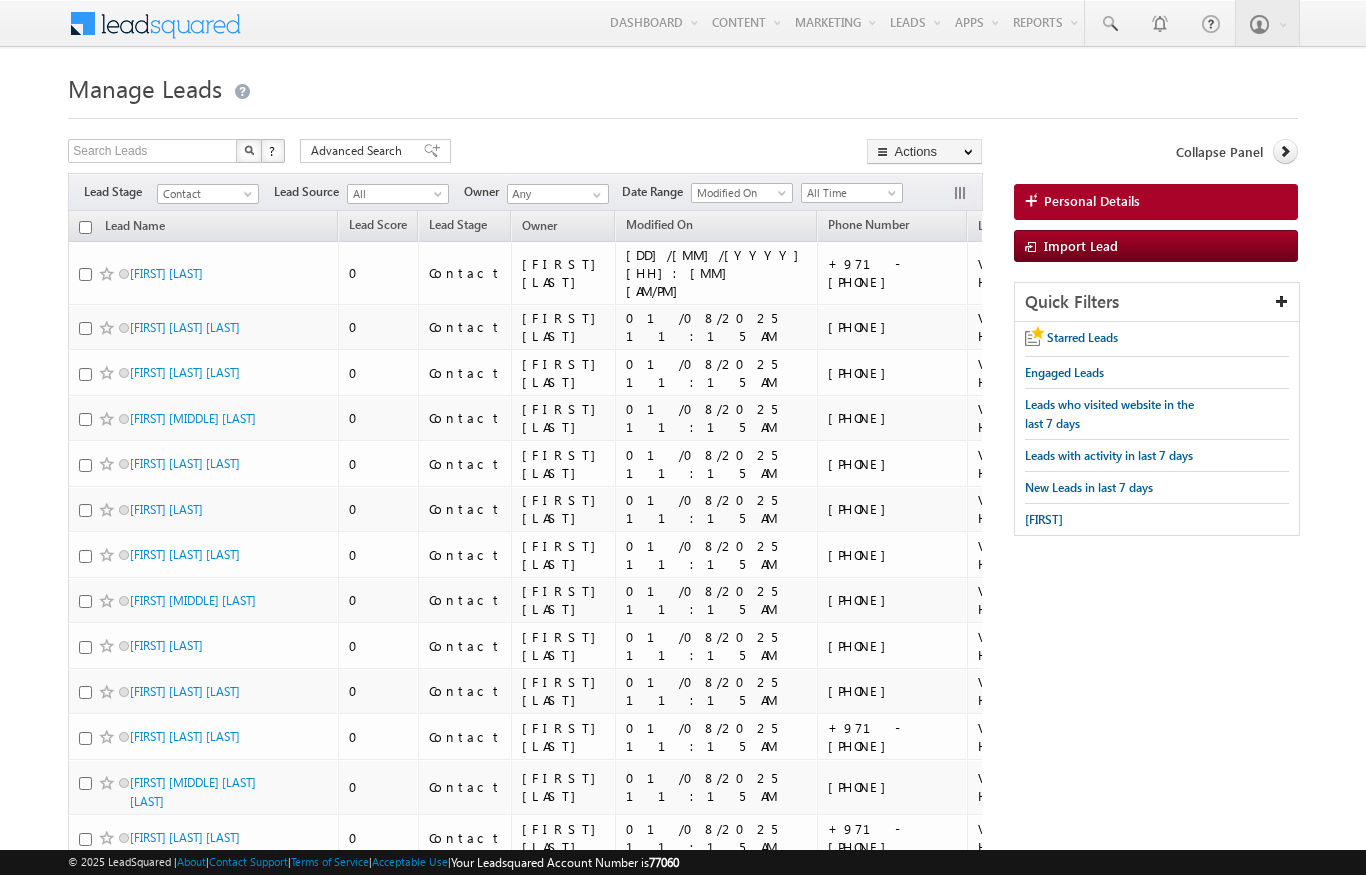 click on "Contact" at bounding box center [205, 194] 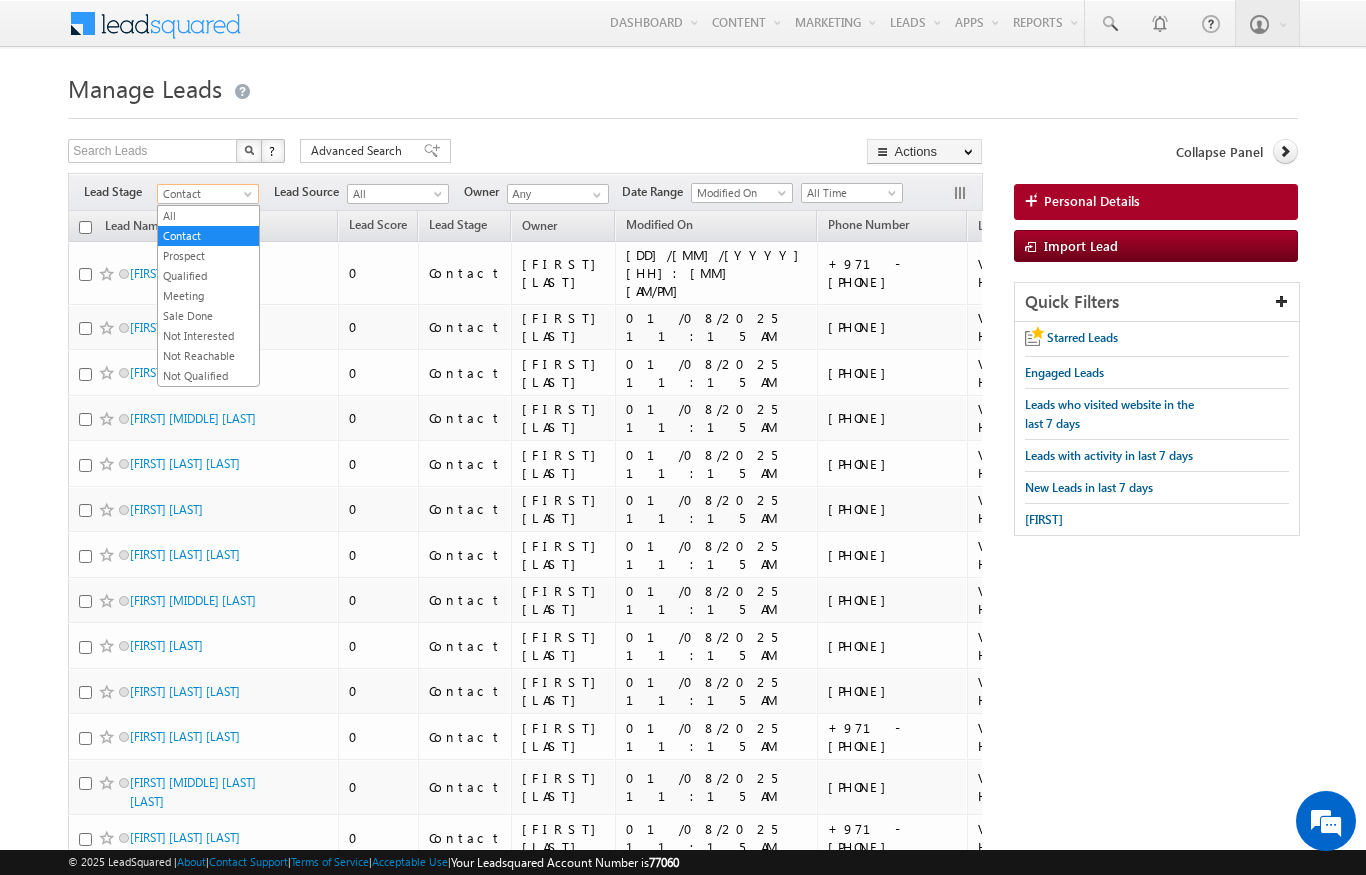 scroll, scrollTop: 0, scrollLeft: 0, axis: both 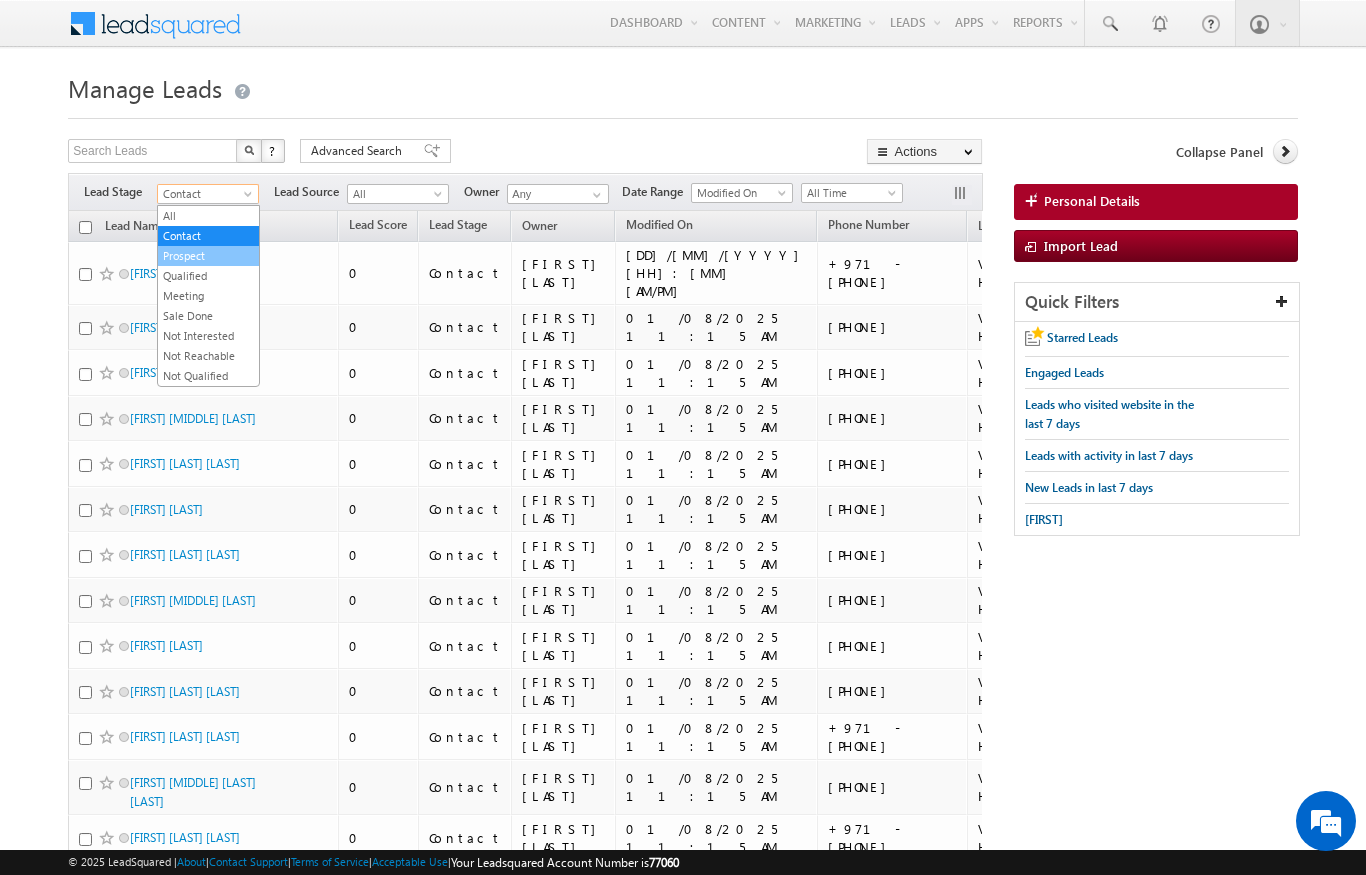 click on "Prospect" at bounding box center [208, 256] 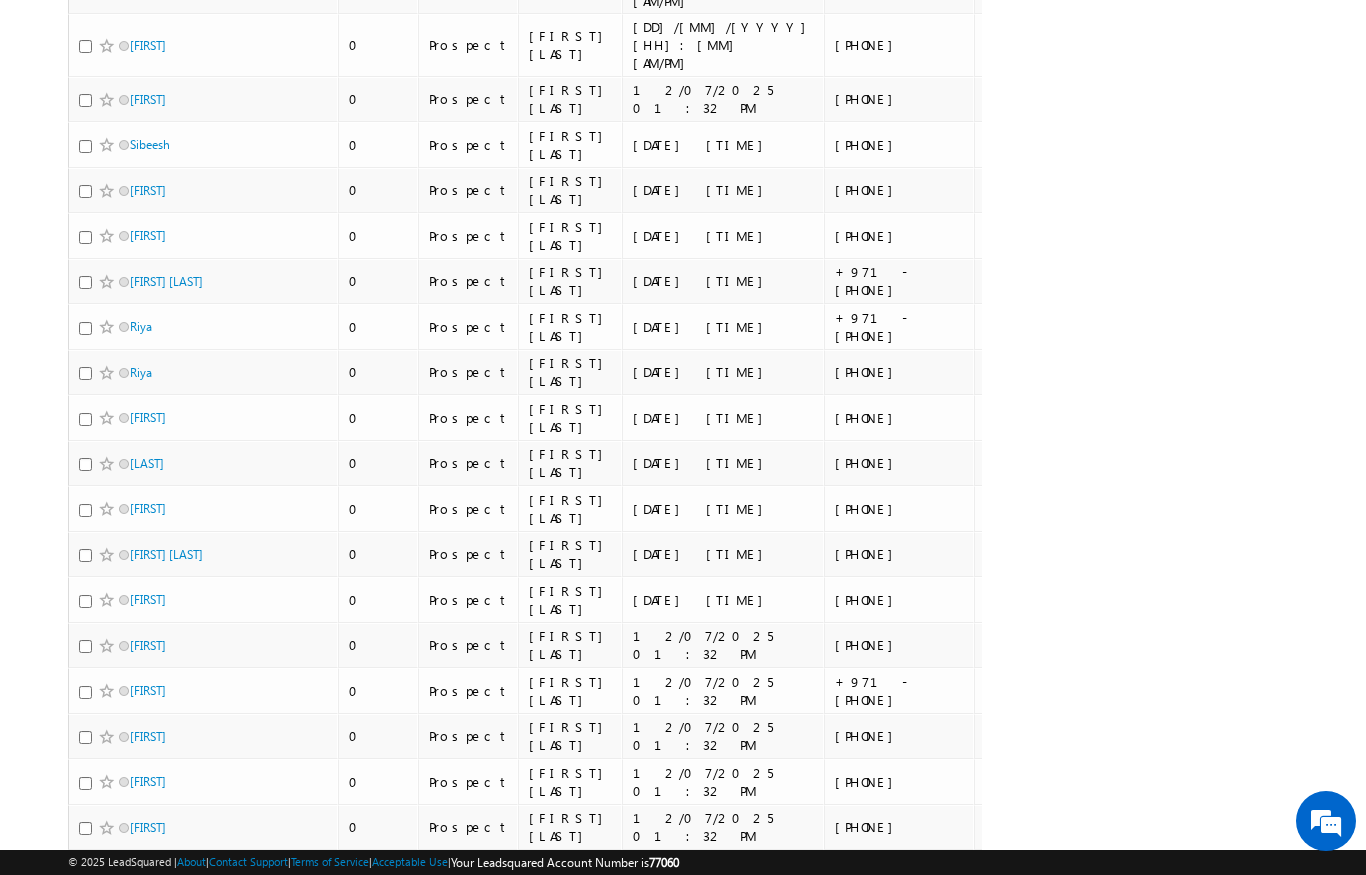 scroll, scrollTop: 0, scrollLeft: 0, axis: both 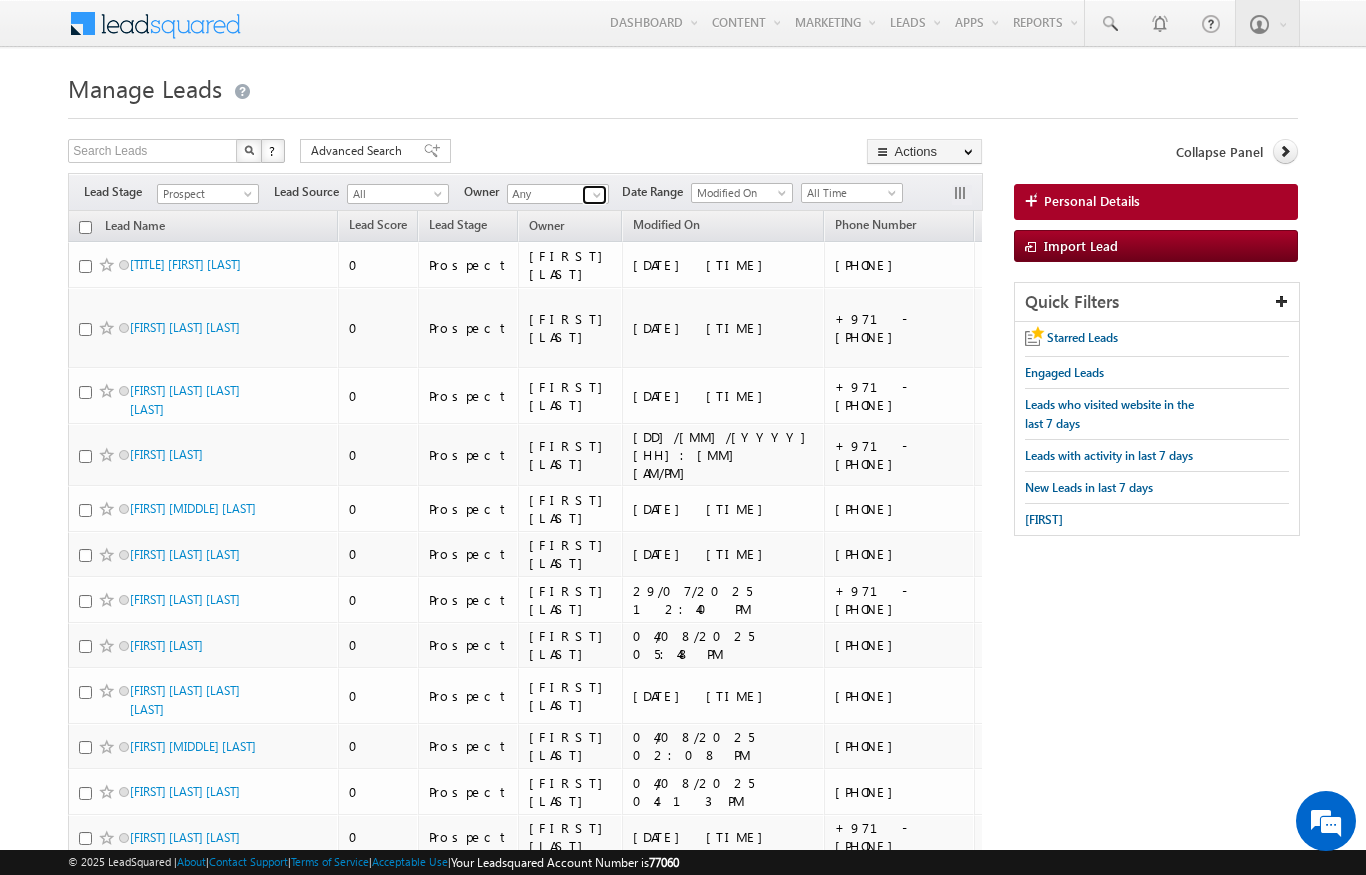 click at bounding box center [594, 195] 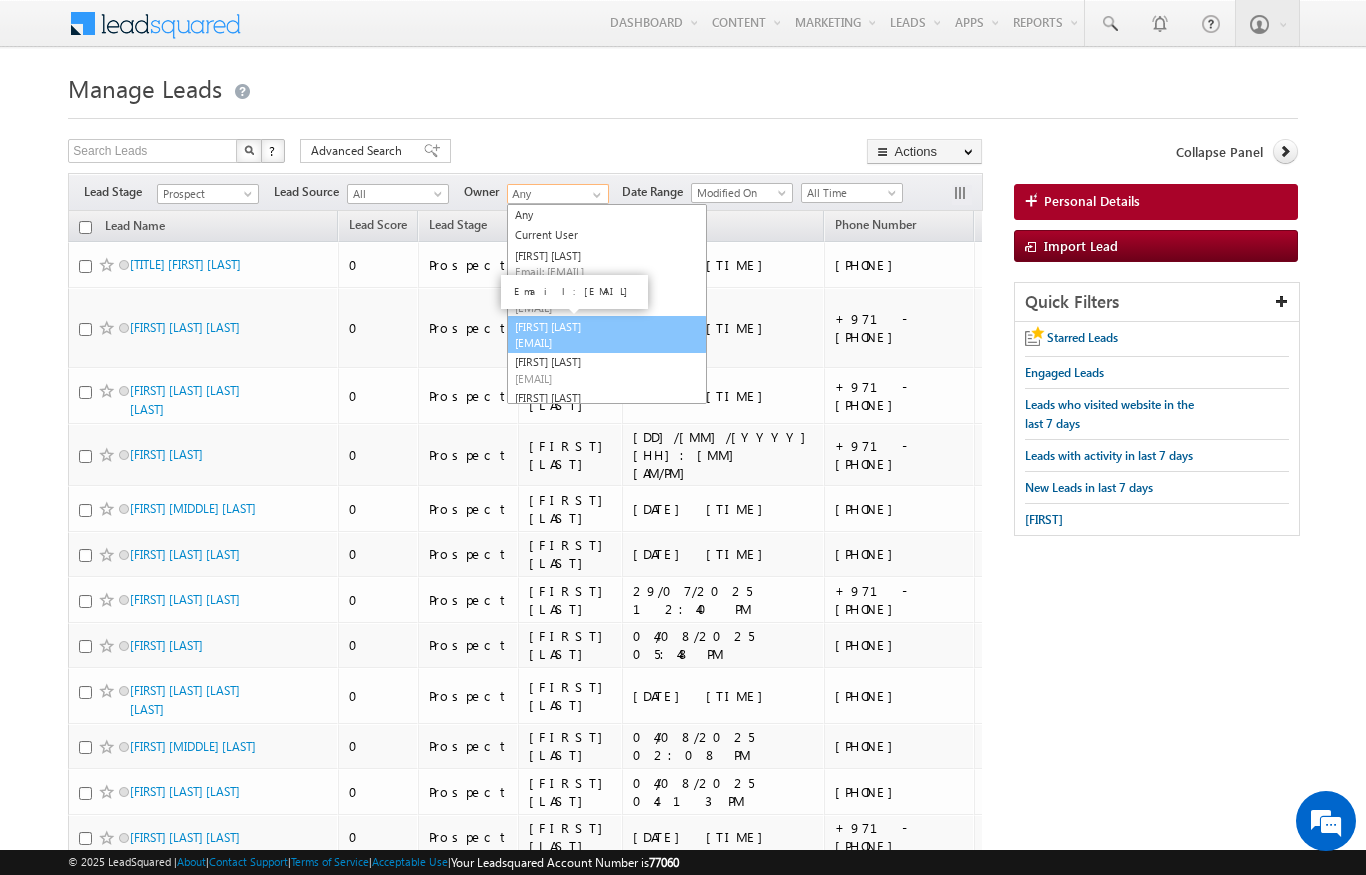 click on "[FIRST] [LAST] [LAST] [EMAIL]" at bounding box center (607, 335) 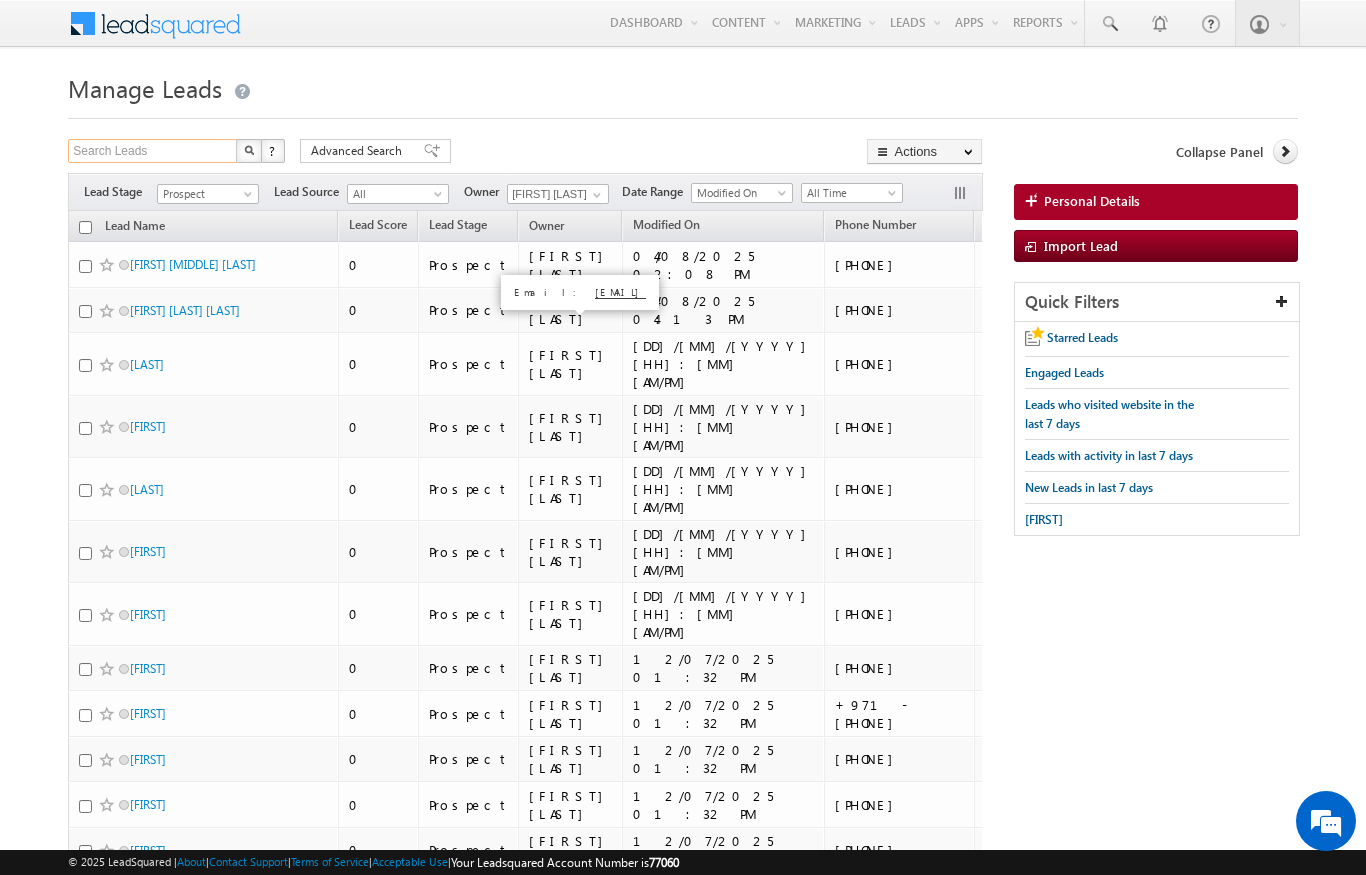 click on "Search Leads" at bounding box center [153, 151] 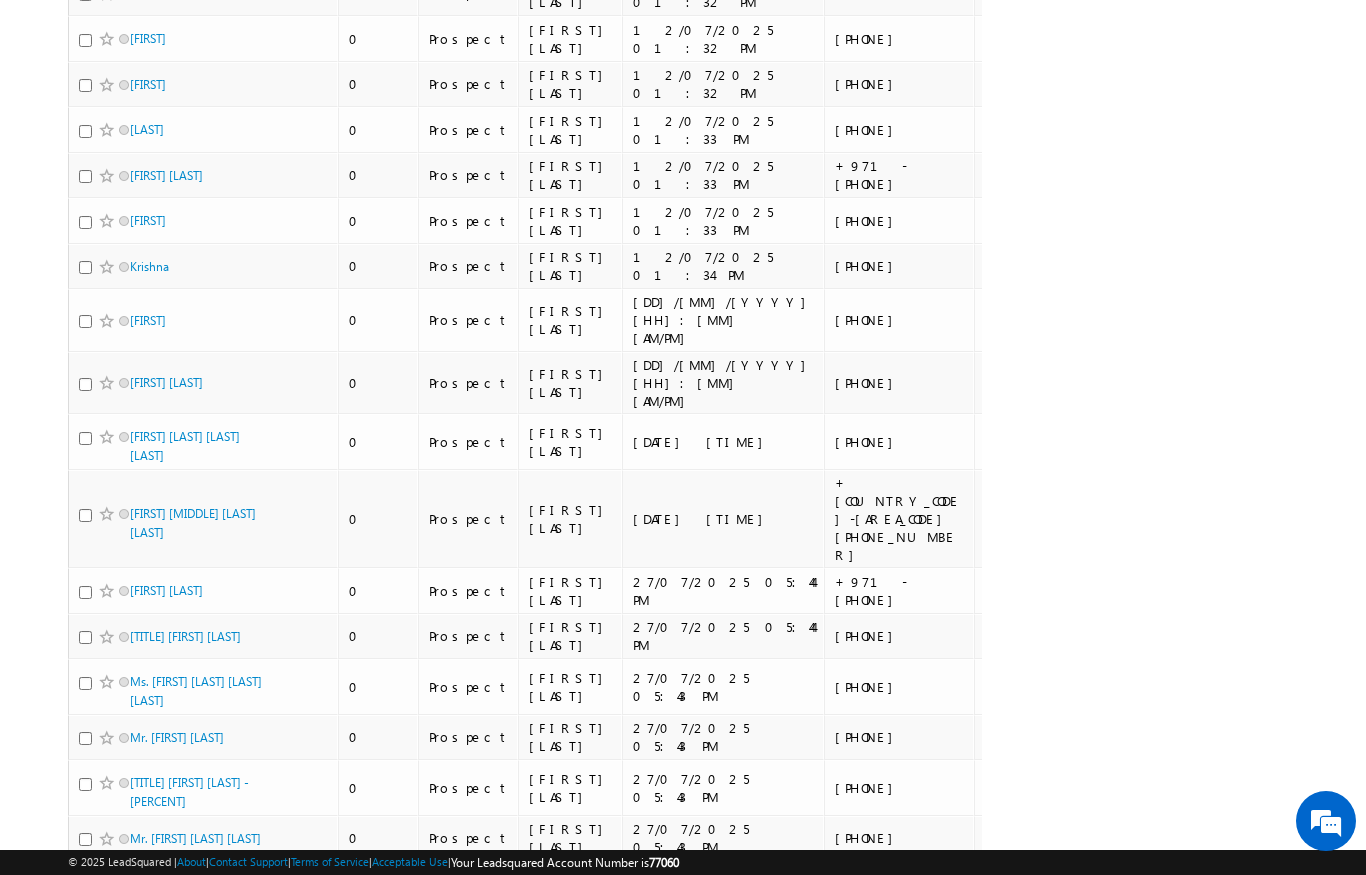 scroll, scrollTop: 0, scrollLeft: 0, axis: both 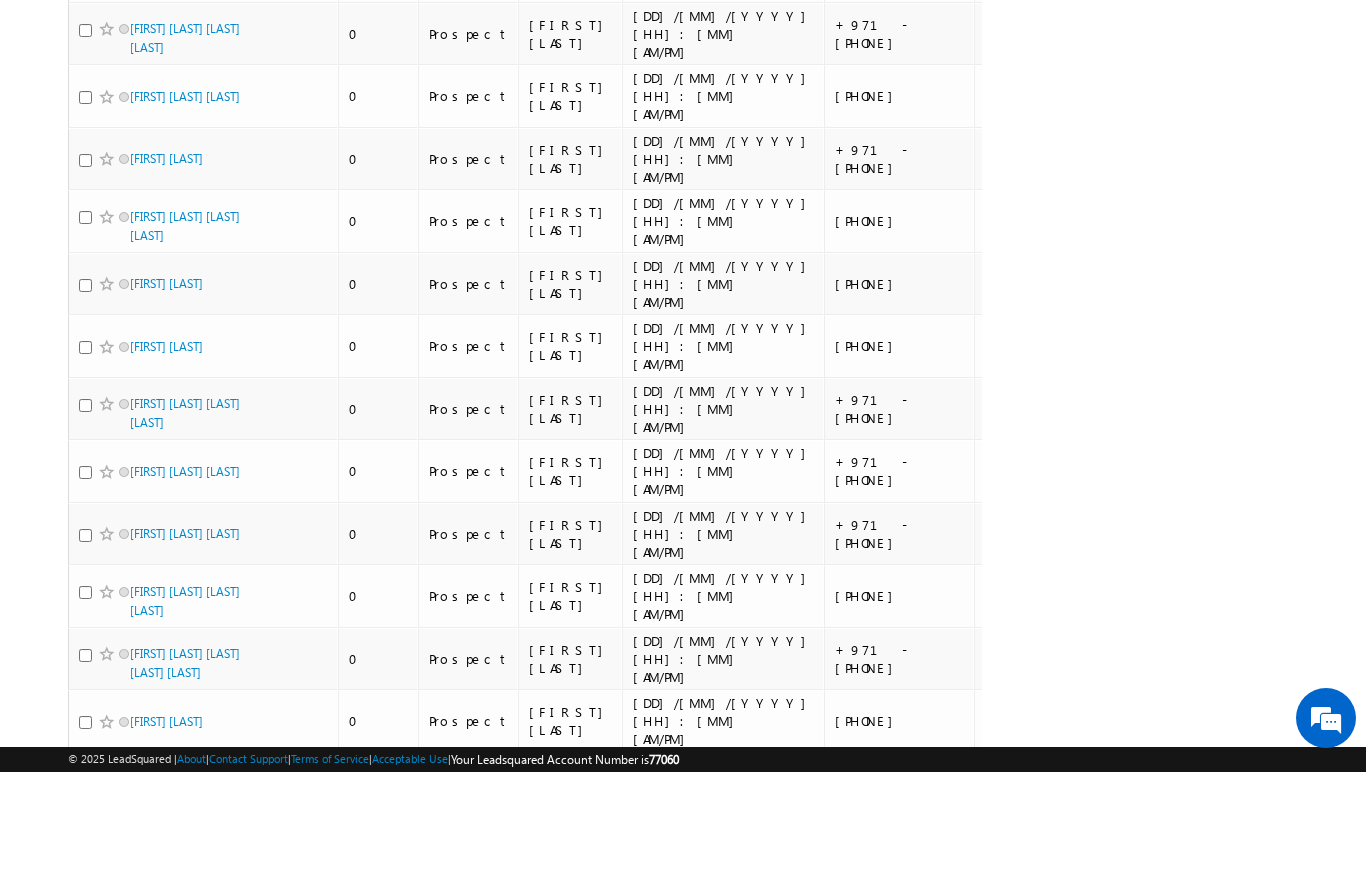 click on "2" at bounding box center [920, 1455] 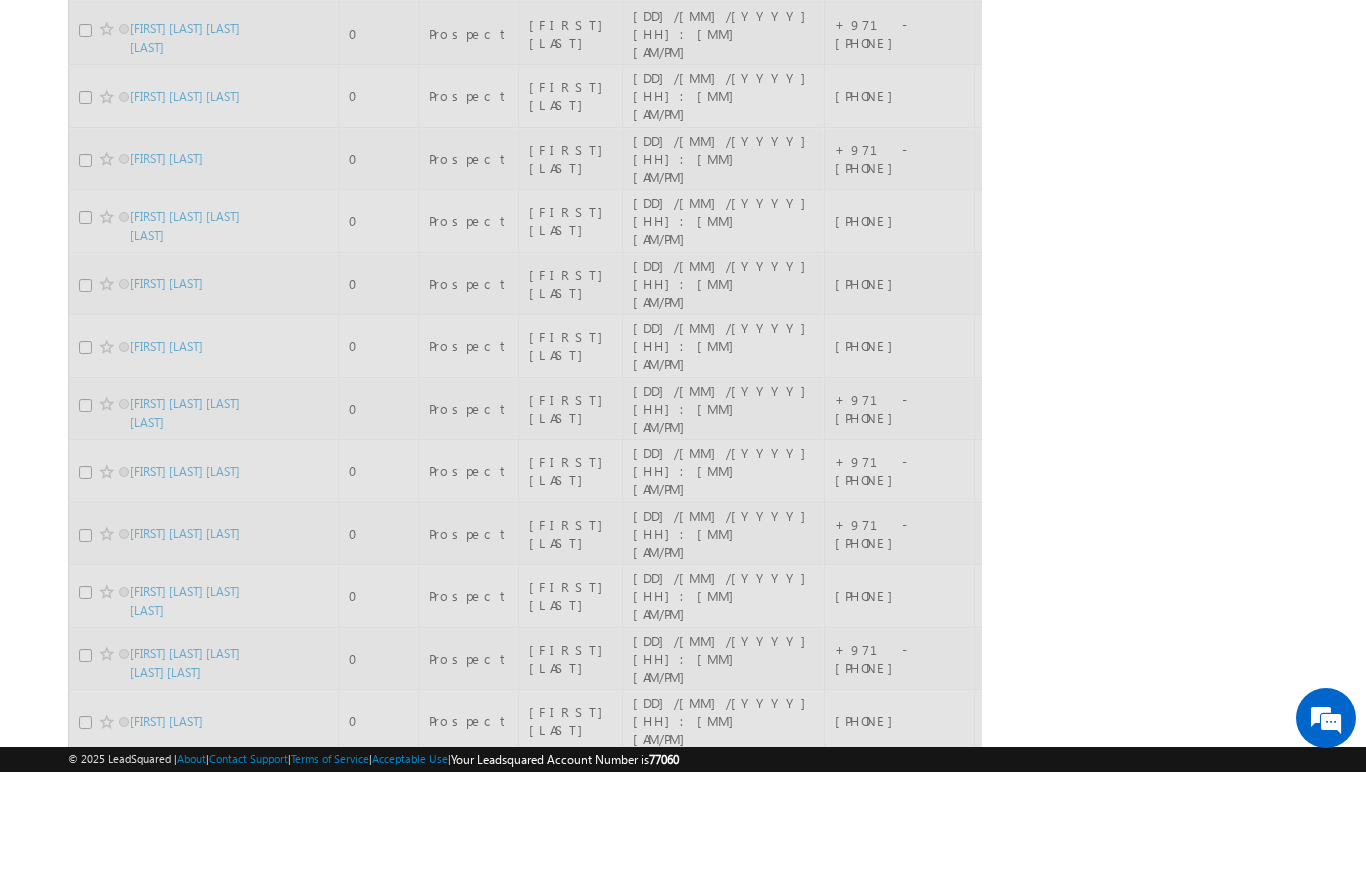 click at bounding box center (525, -4106) 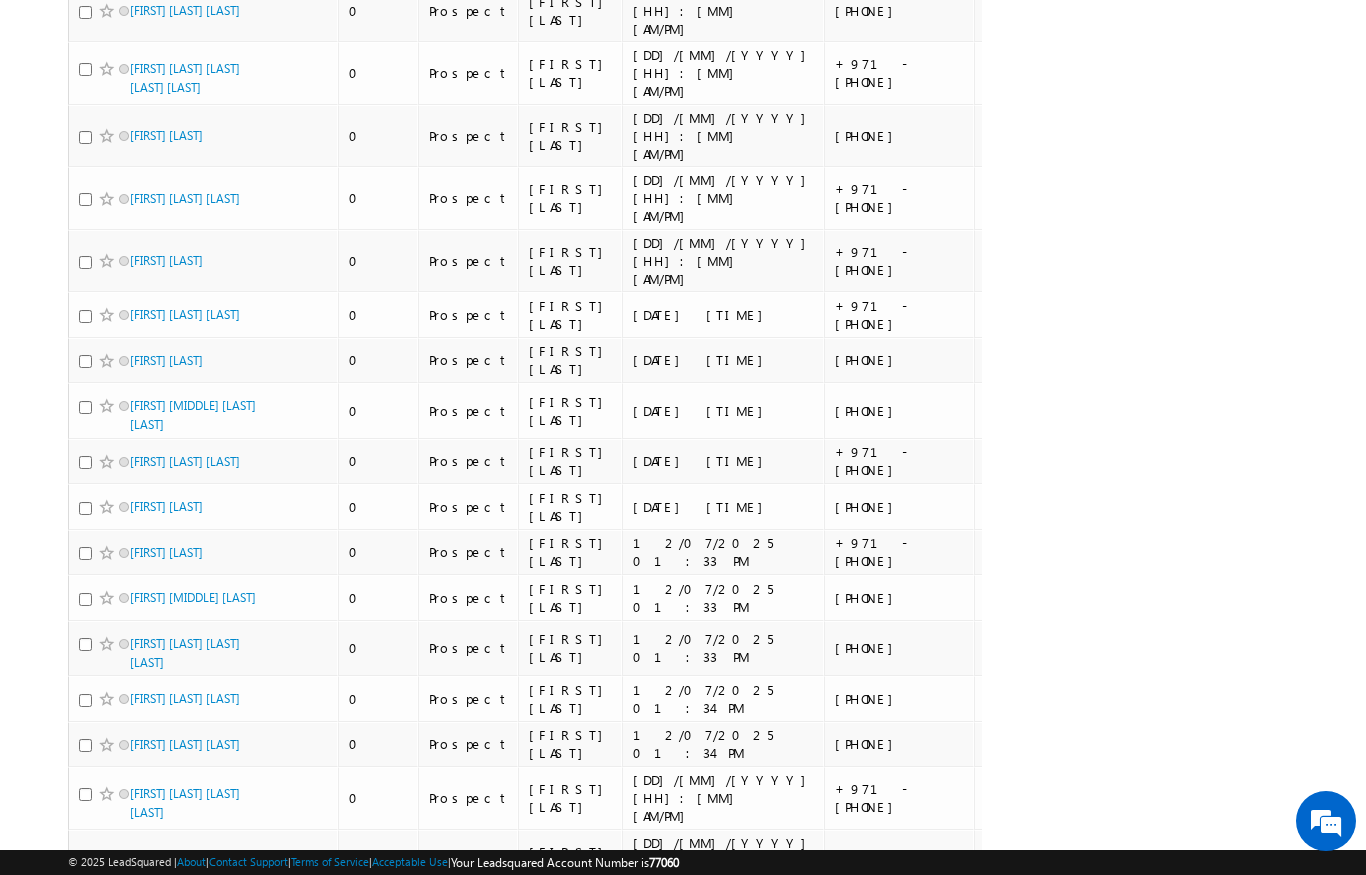 scroll, scrollTop: 2183, scrollLeft: 0, axis: vertical 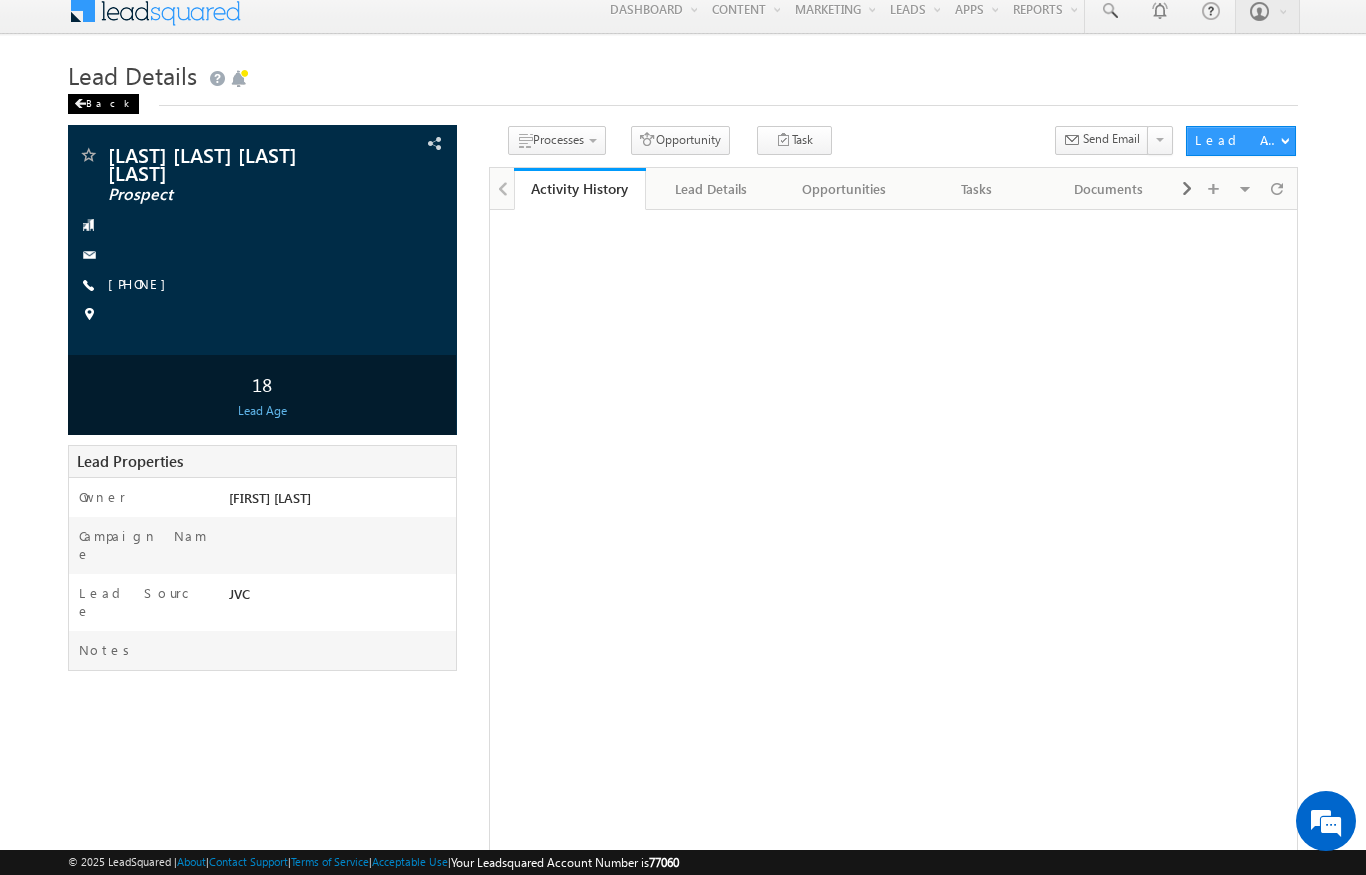 click on "Back" at bounding box center (103, 104) 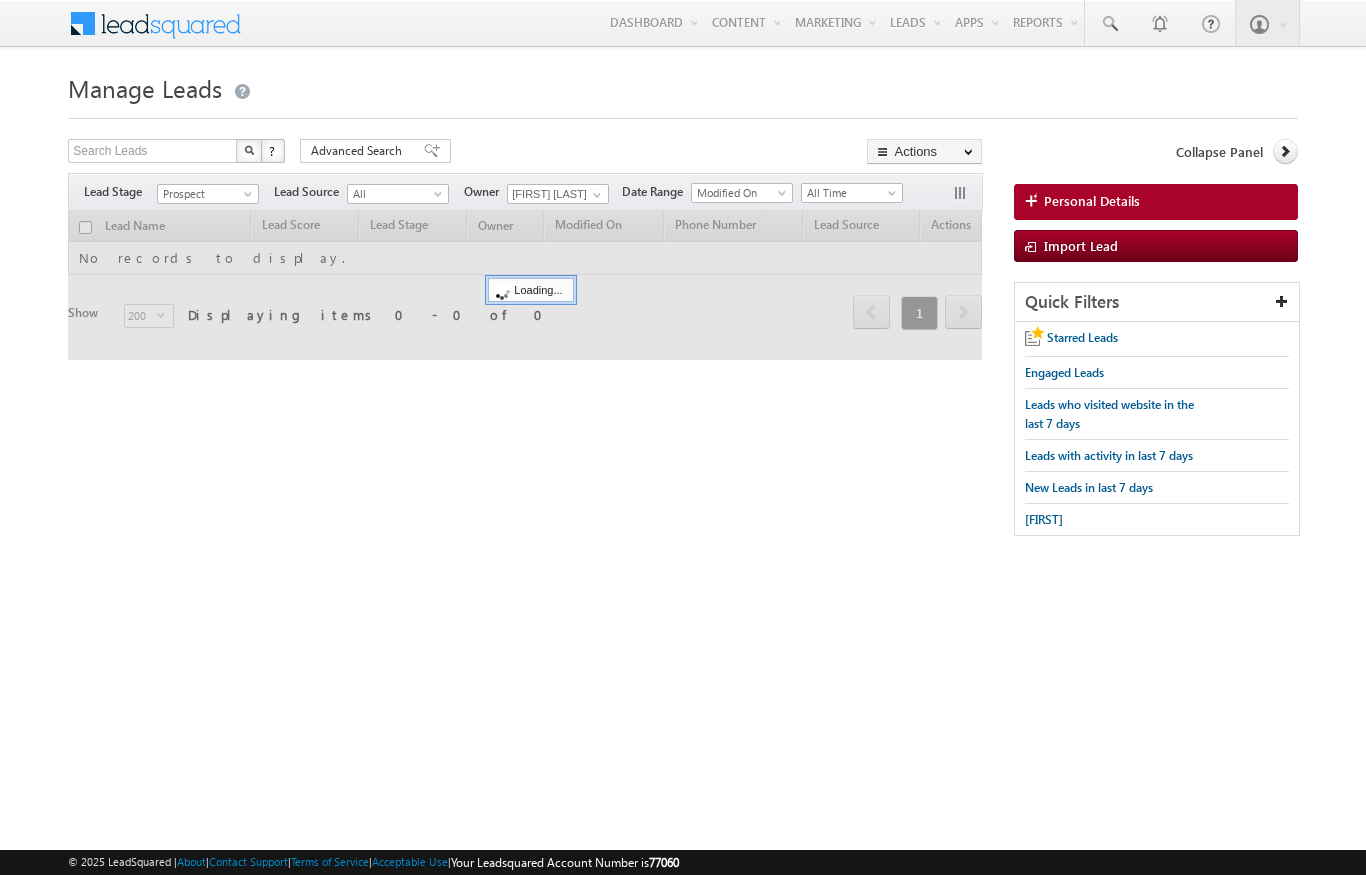 scroll, scrollTop: 0, scrollLeft: 0, axis: both 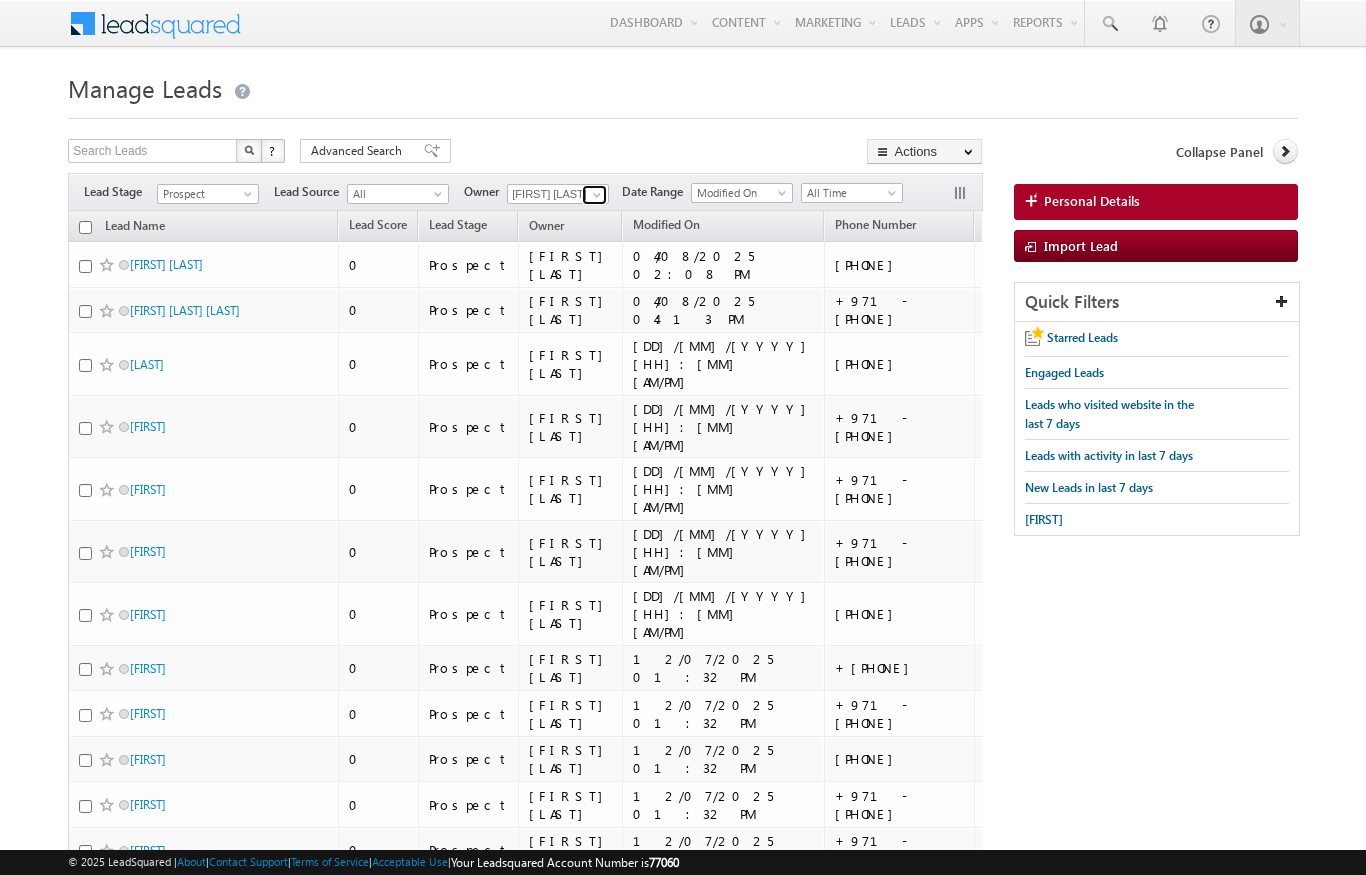 click at bounding box center [597, 195] 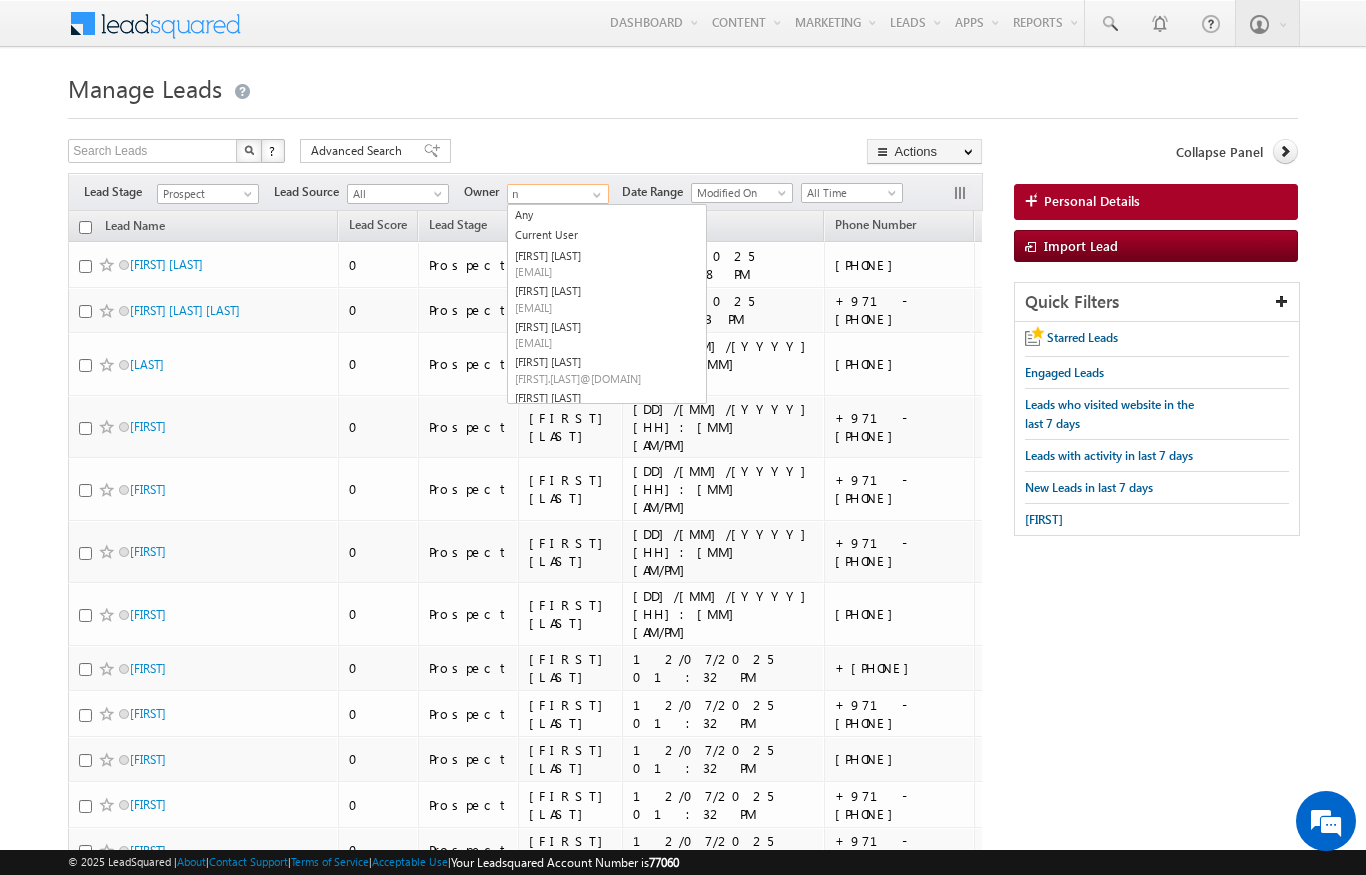 scroll, scrollTop: 0, scrollLeft: 0, axis: both 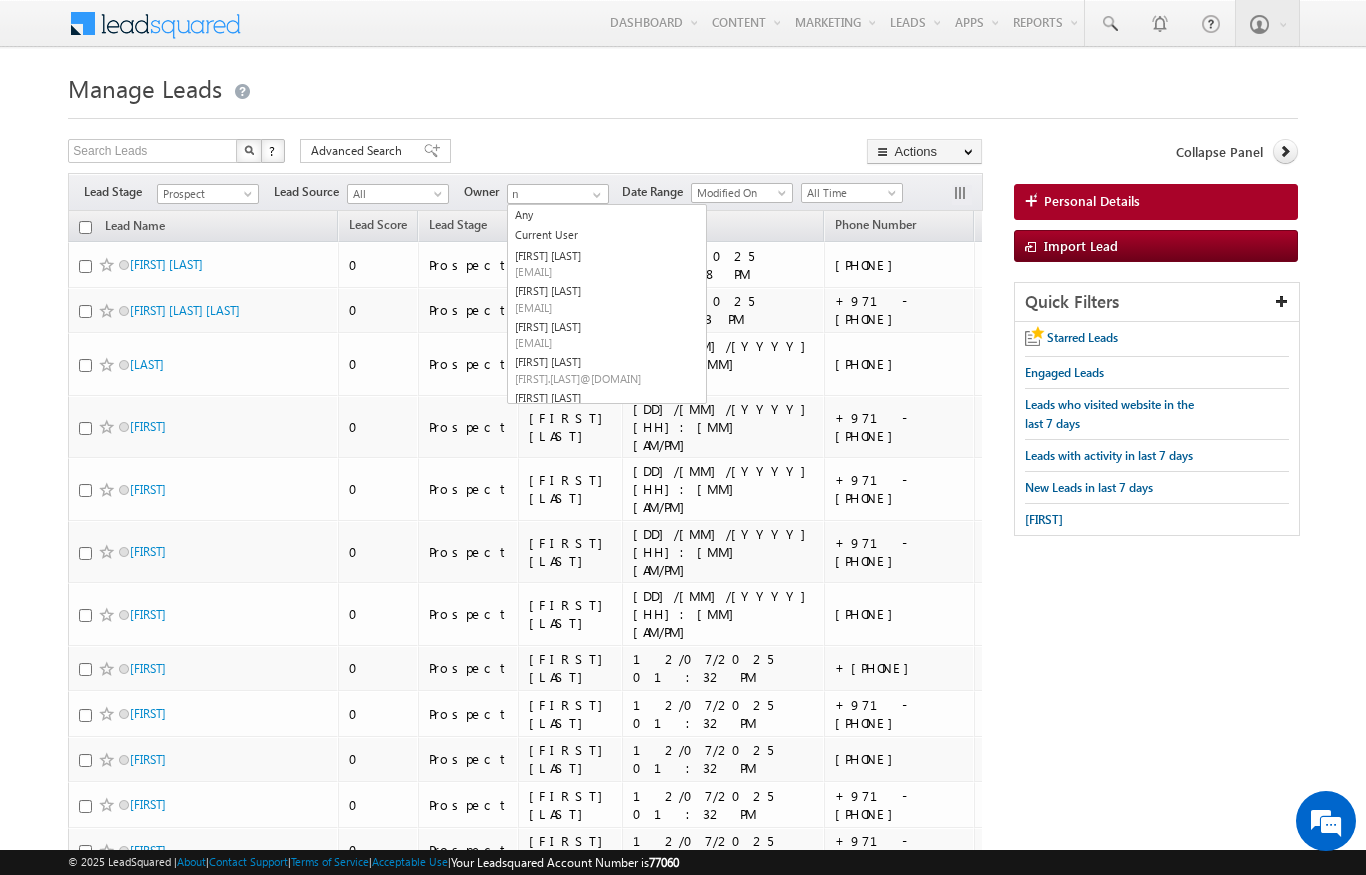 click on "Manage Leads" at bounding box center (682, 86) 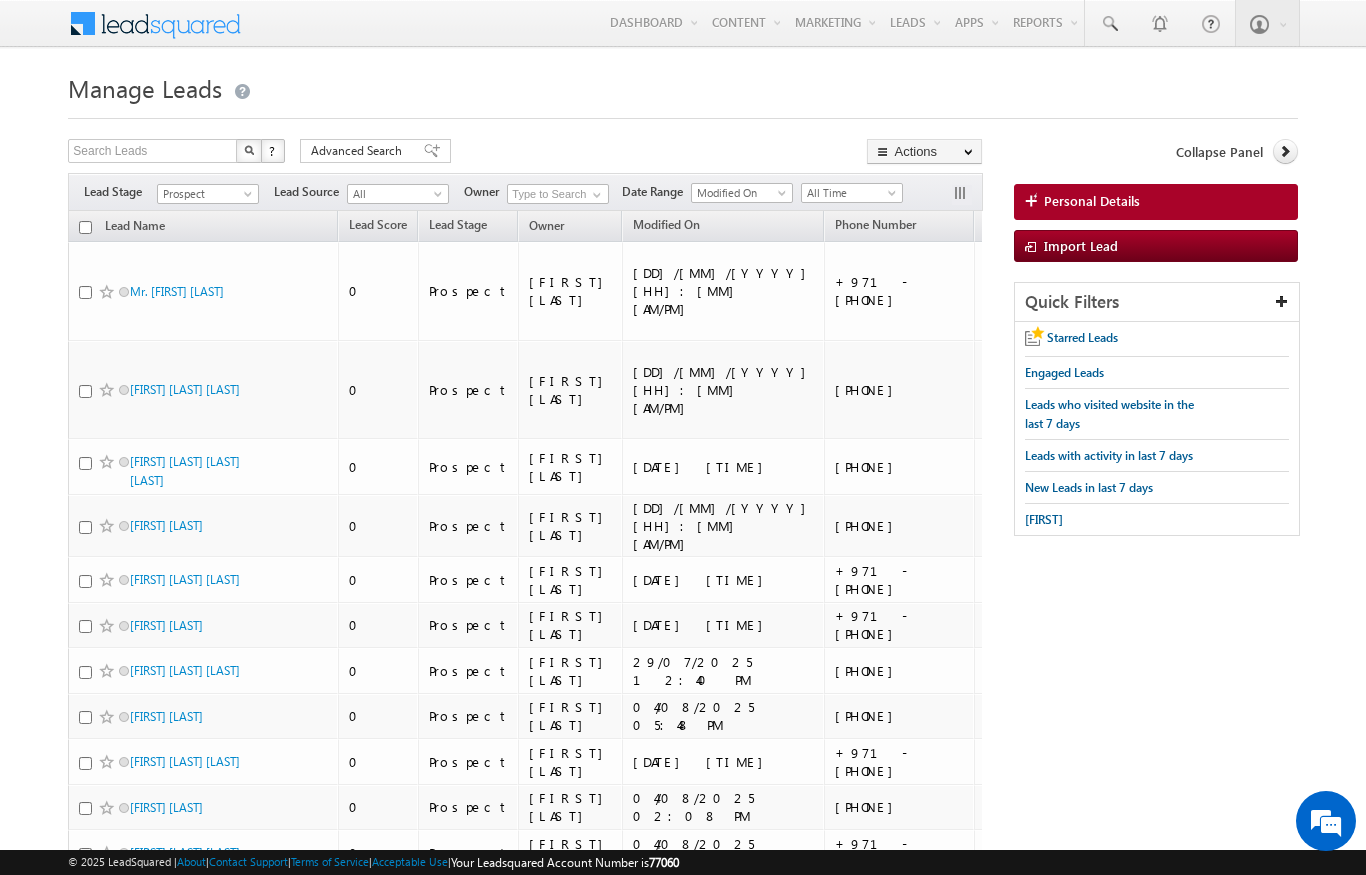 click on "Prospect" at bounding box center [205, 194] 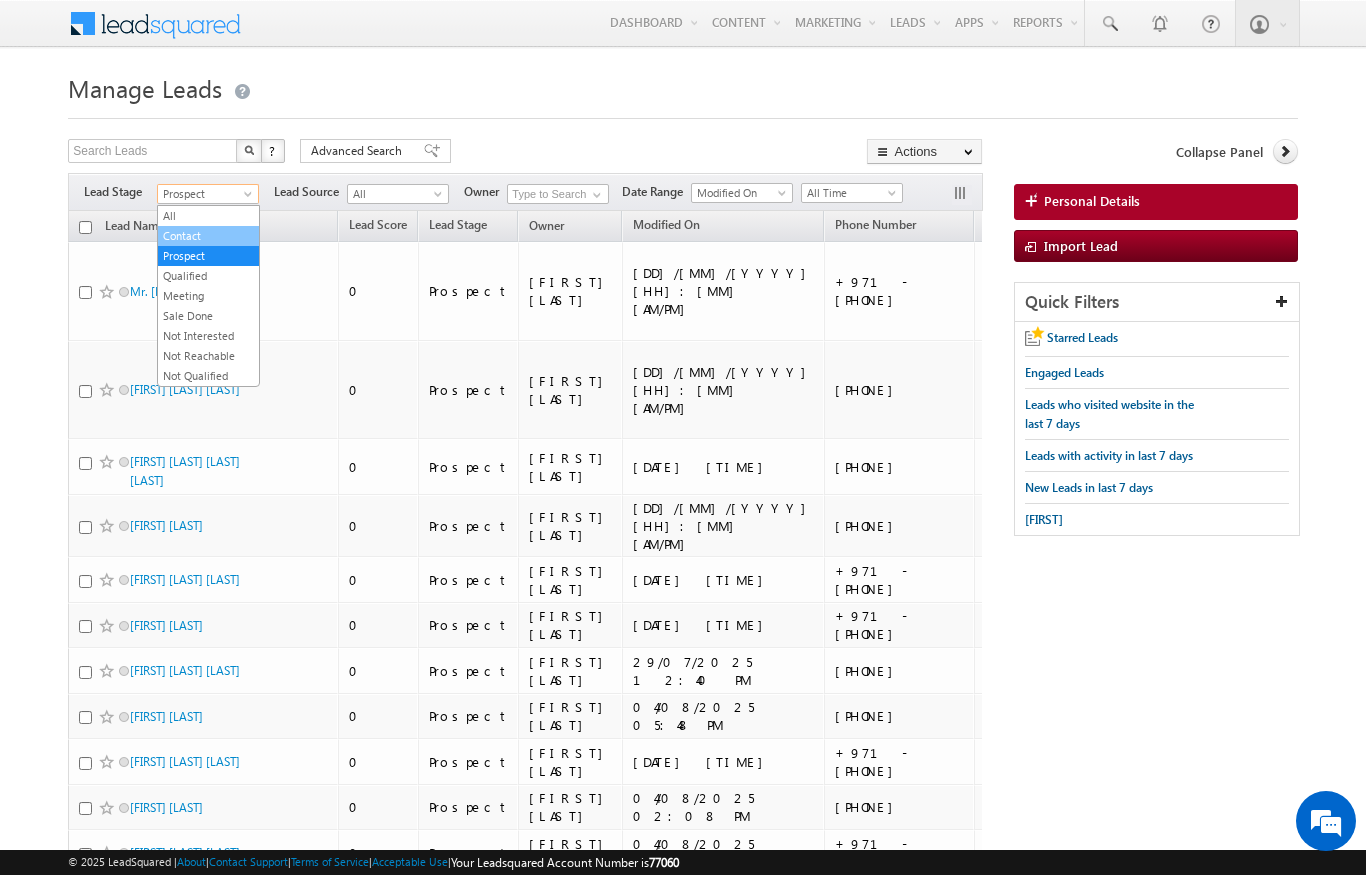 click on "Contact" at bounding box center [208, 236] 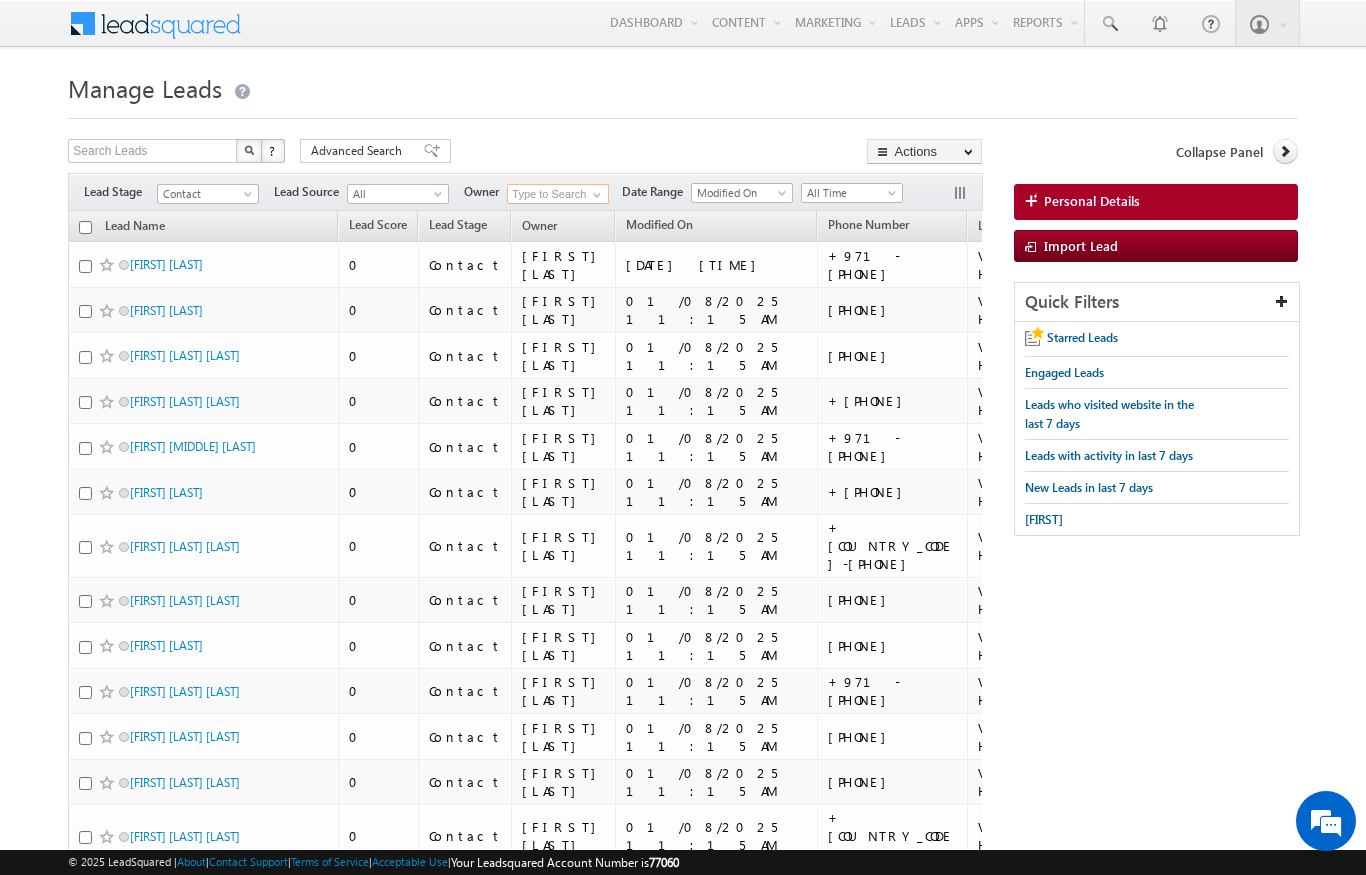 click at bounding box center [558, 194] 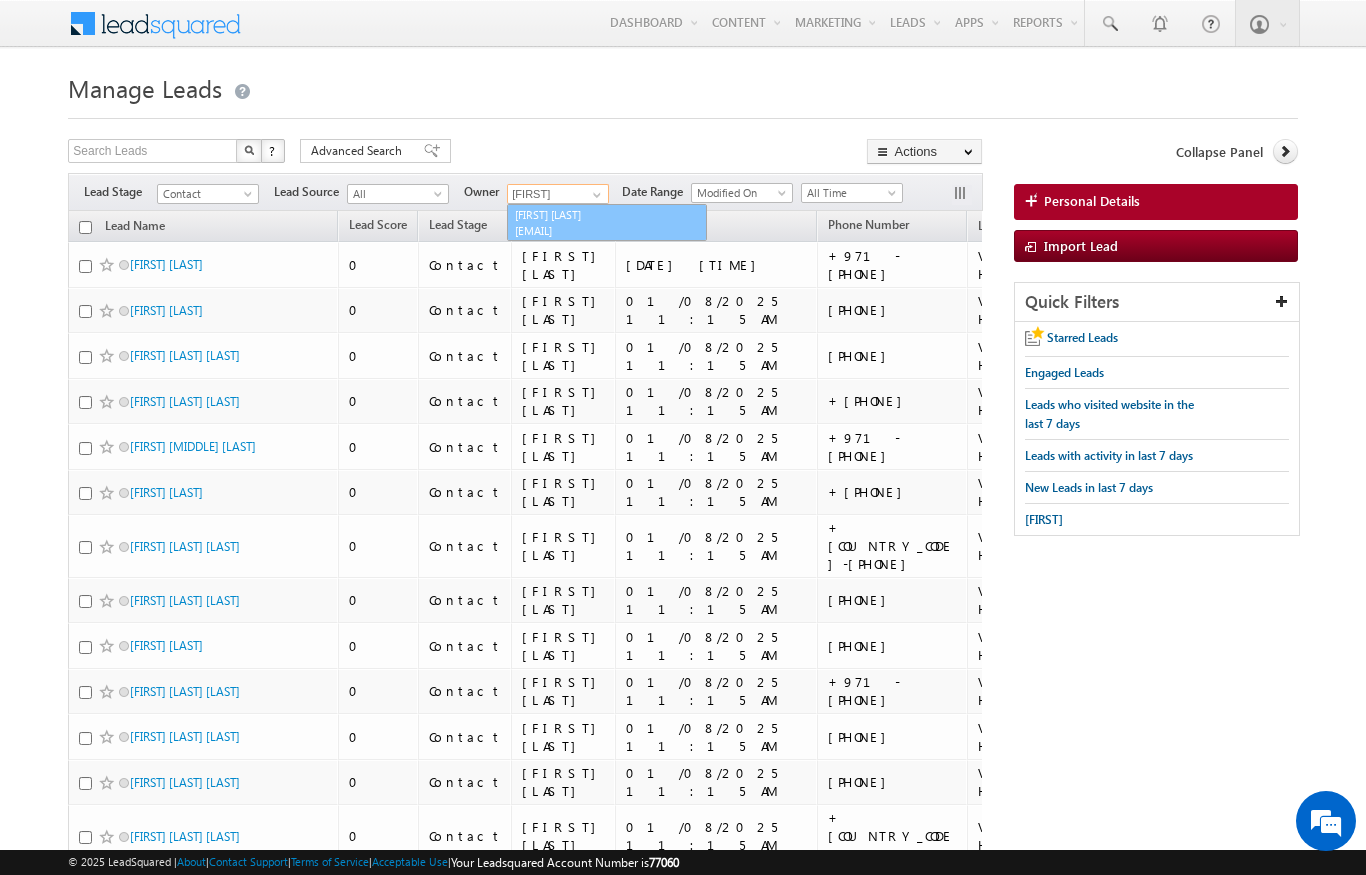 click on "[EMAIL]" at bounding box center [605, 230] 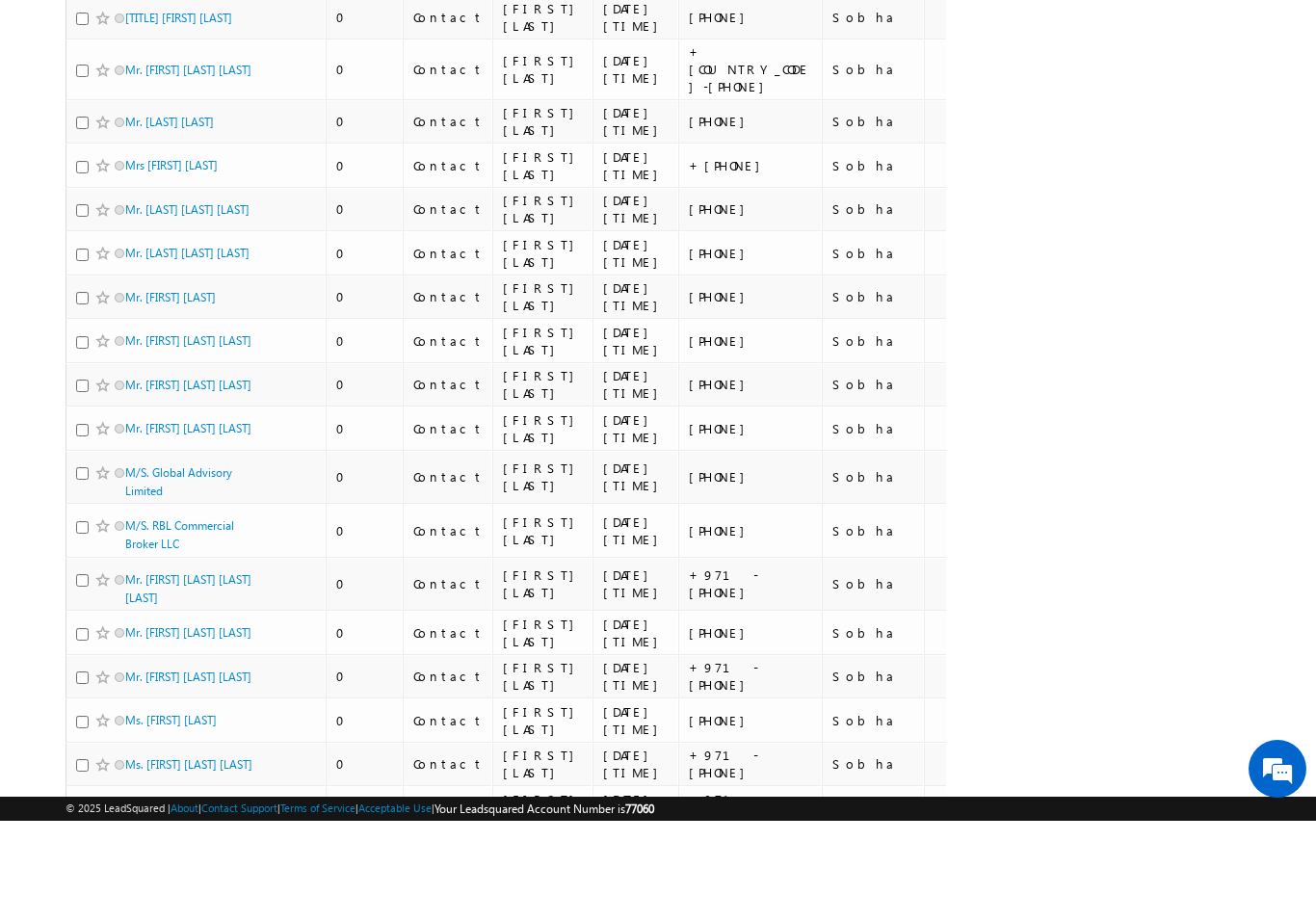 scroll, scrollTop: 3226, scrollLeft: 0, axis: vertical 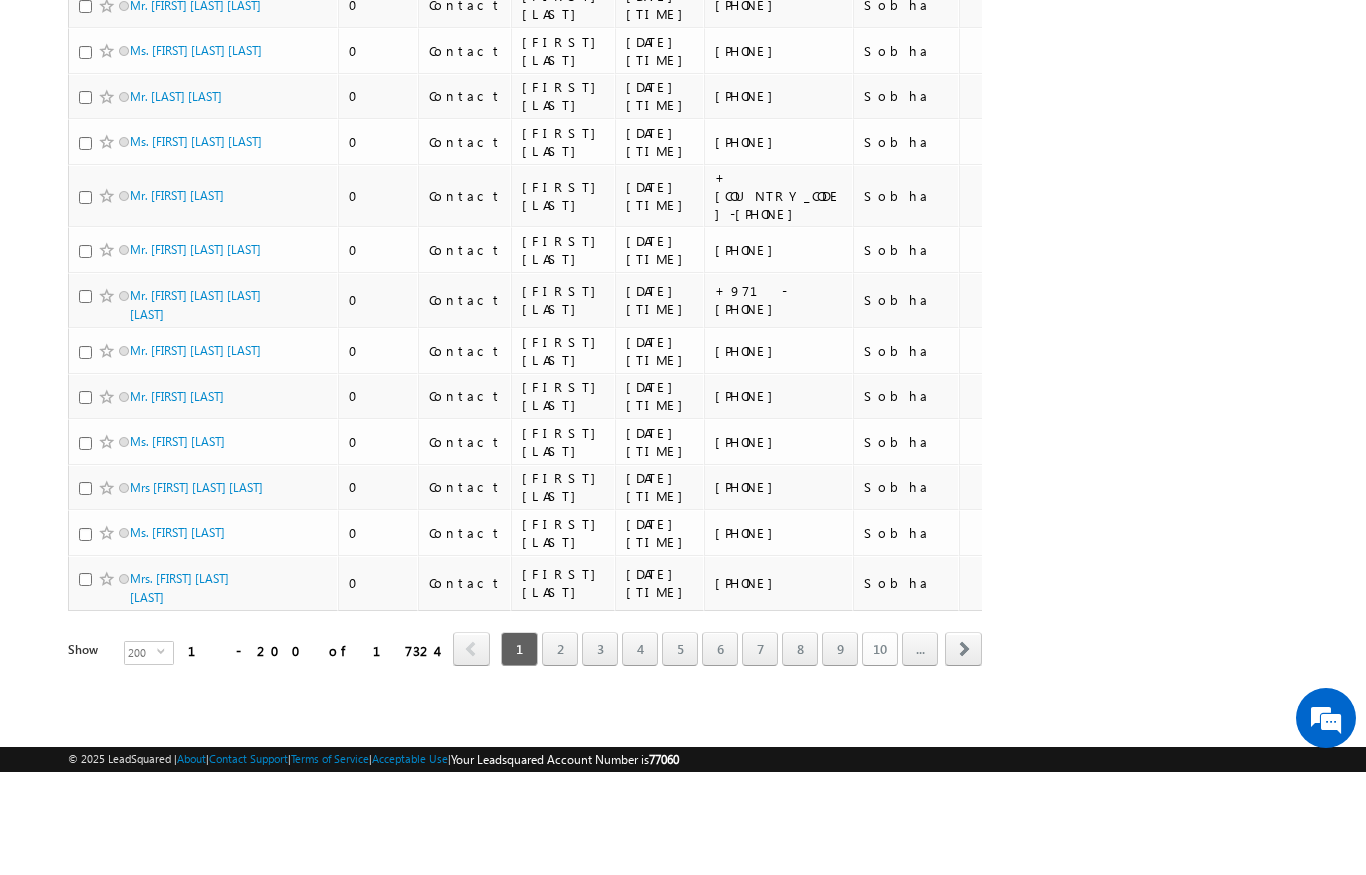 click on "10" at bounding box center [880, 752] 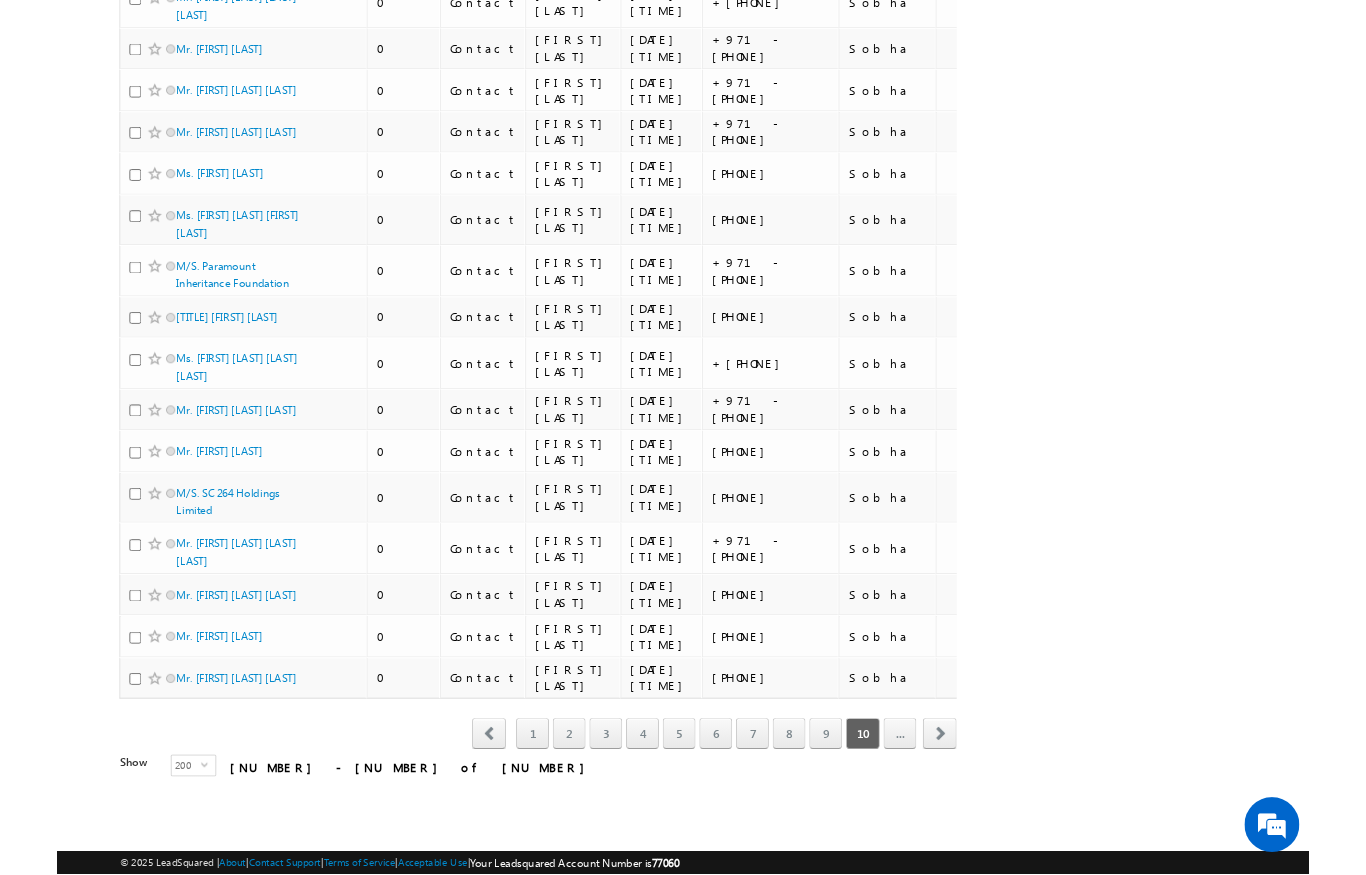 scroll, scrollTop: 9969, scrollLeft: 0, axis: vertical 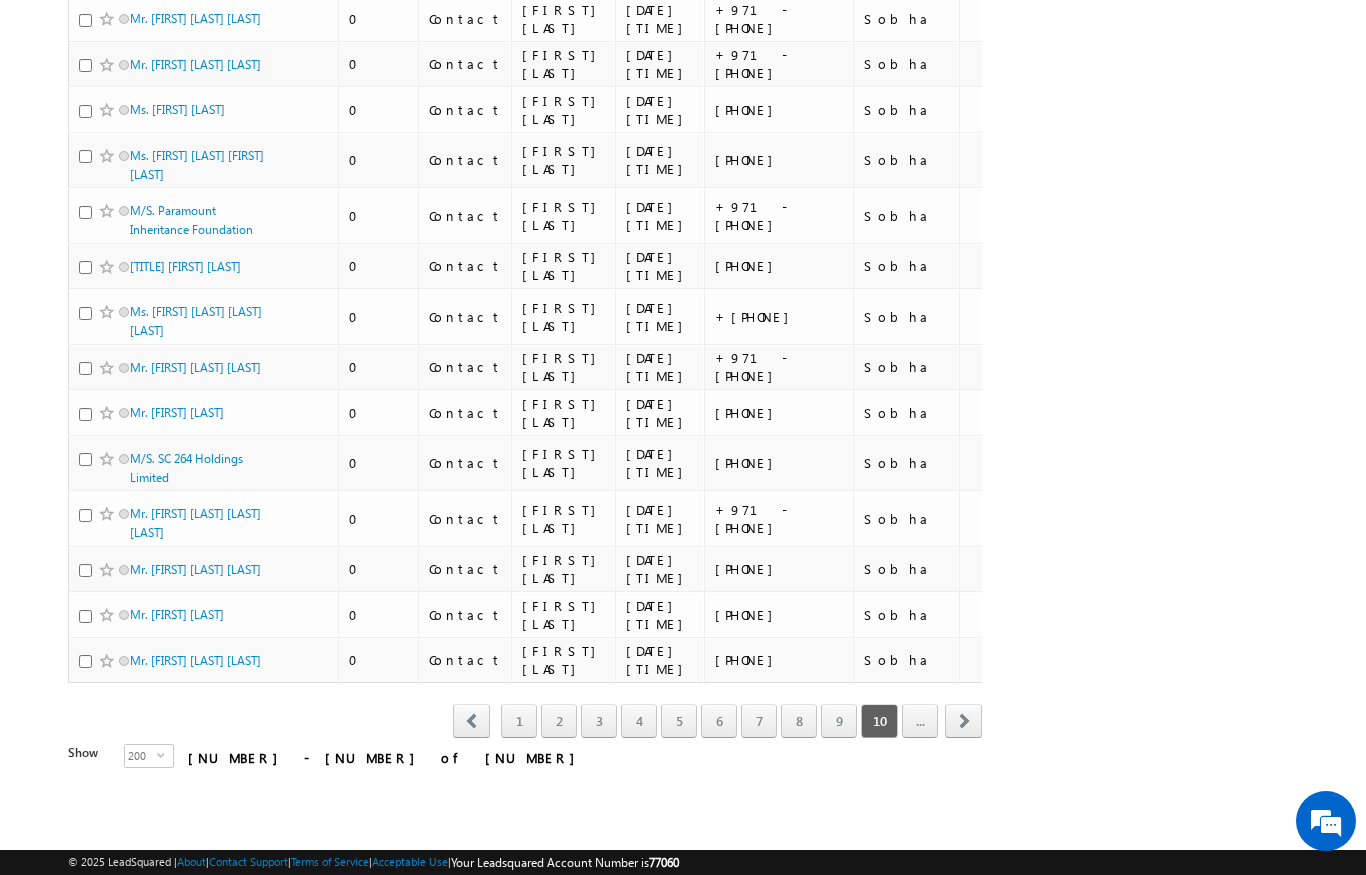 click on "next" at bounding box center [963, 721] 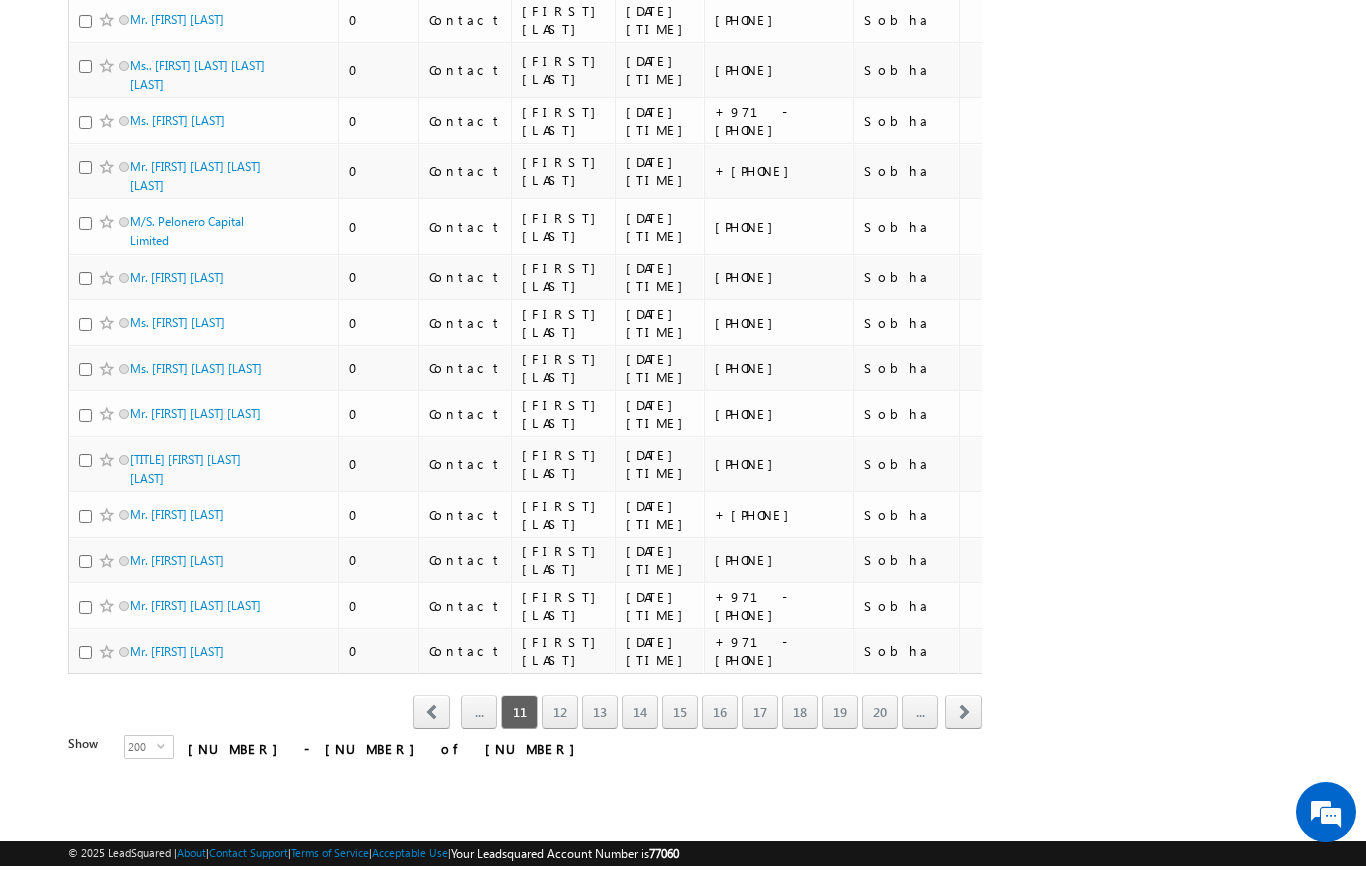 scroll, scrollTop: 10119, scrollLeft: 0, axis: vertical 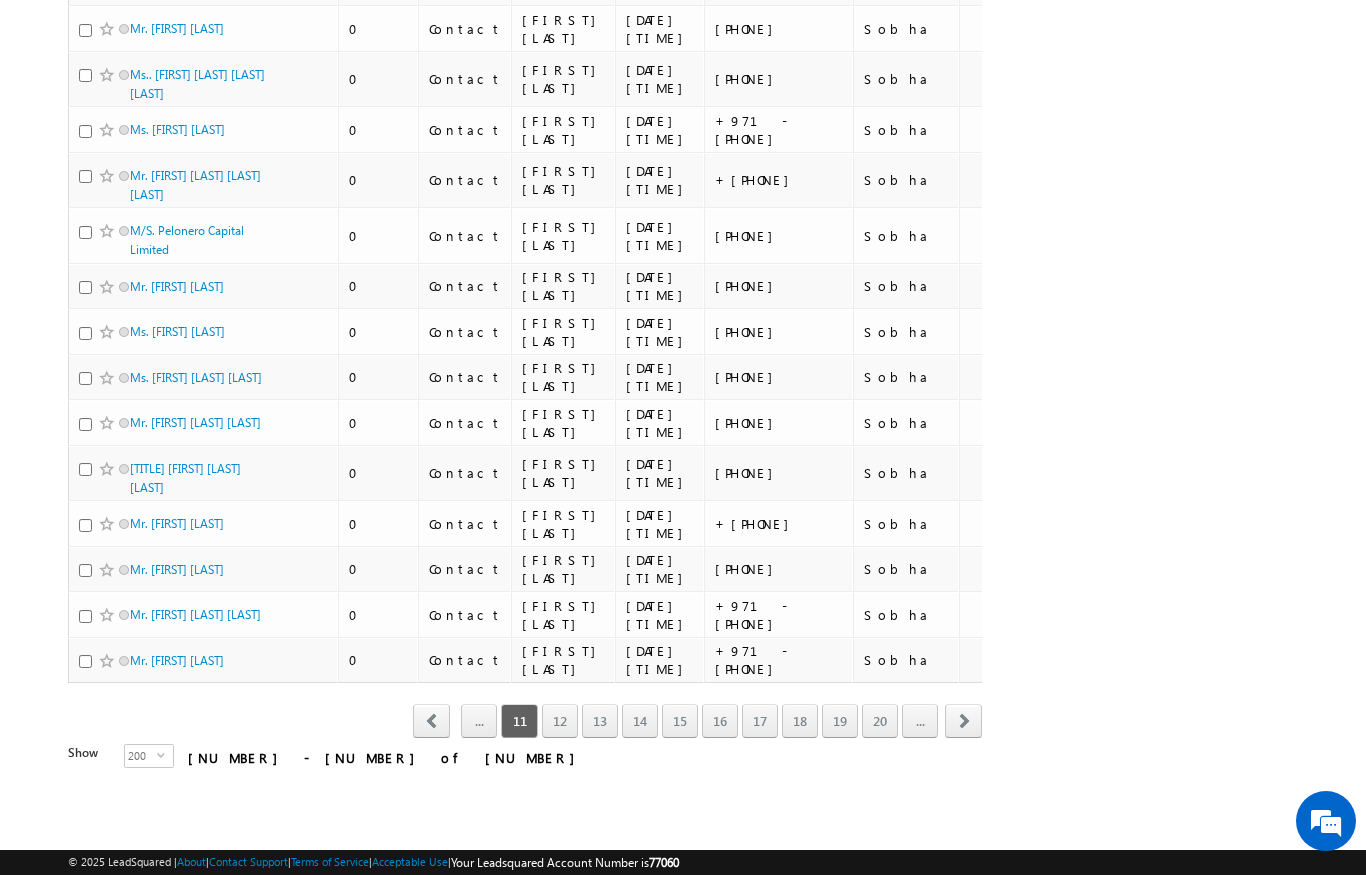 click on "20" at bounding box center [880, 721] 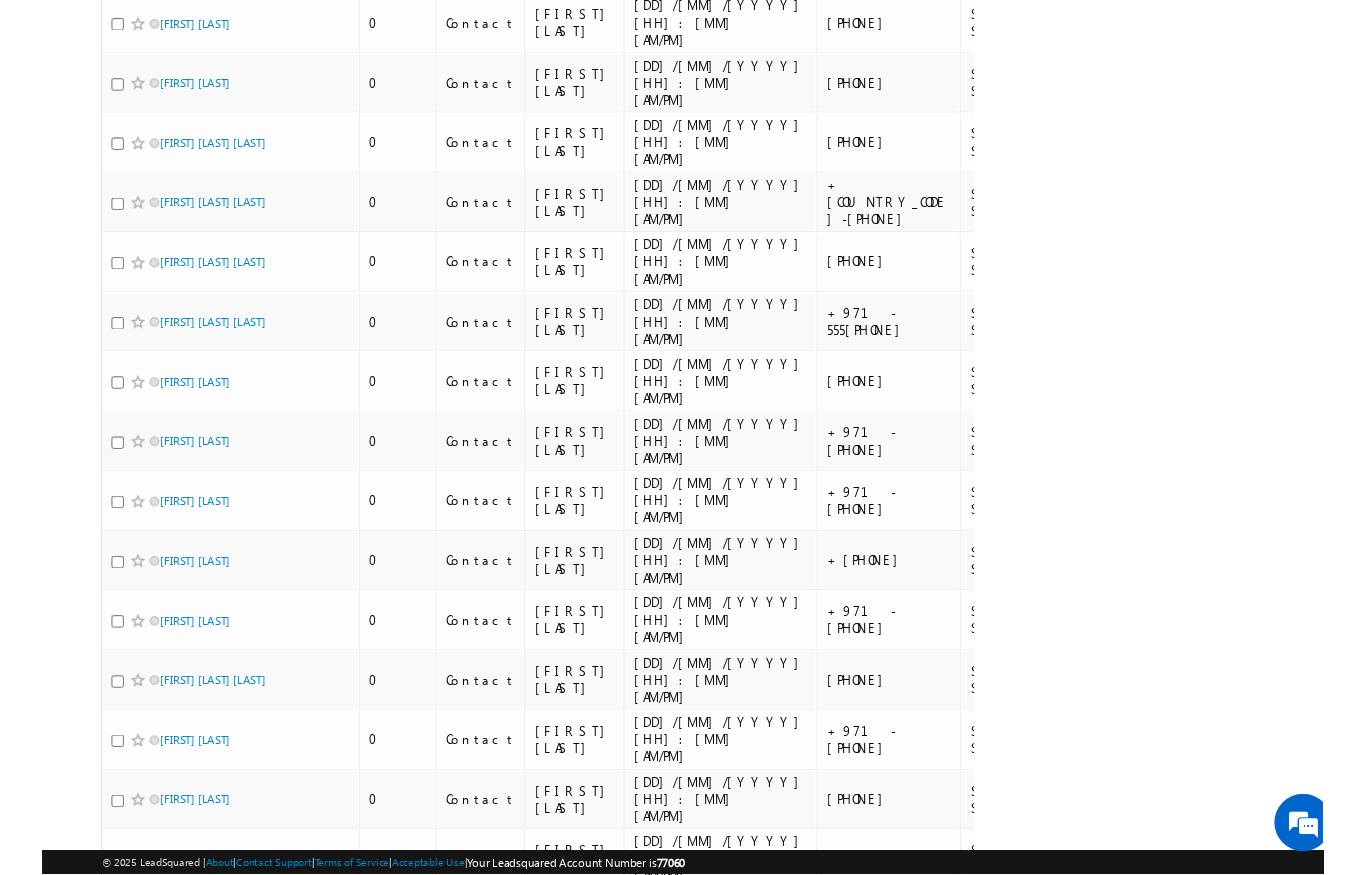scroll, scrollTop: 9039, scrollLeft: 0, axis: vertical 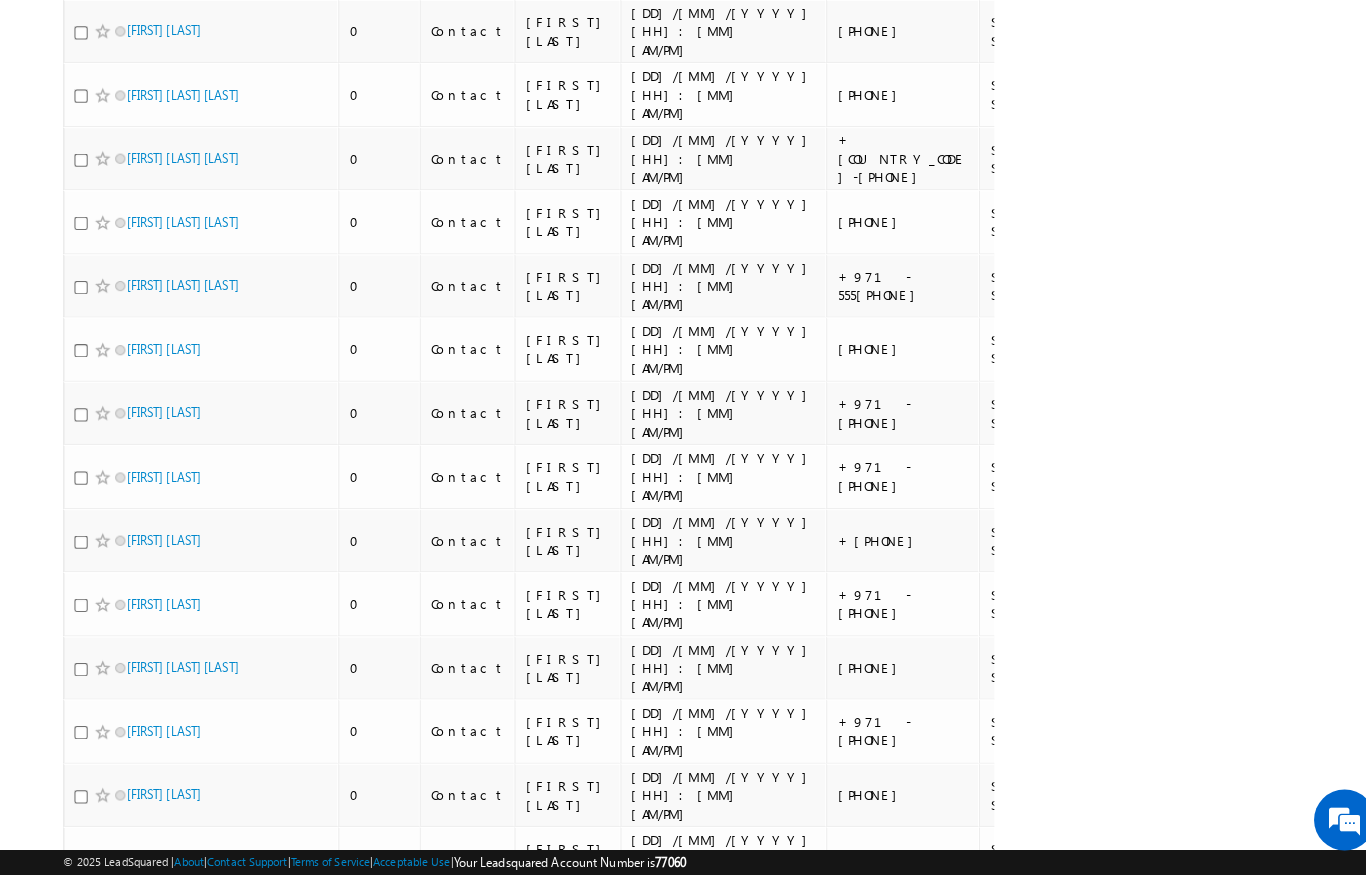 click on "12" at bounding box center [559, 3741] 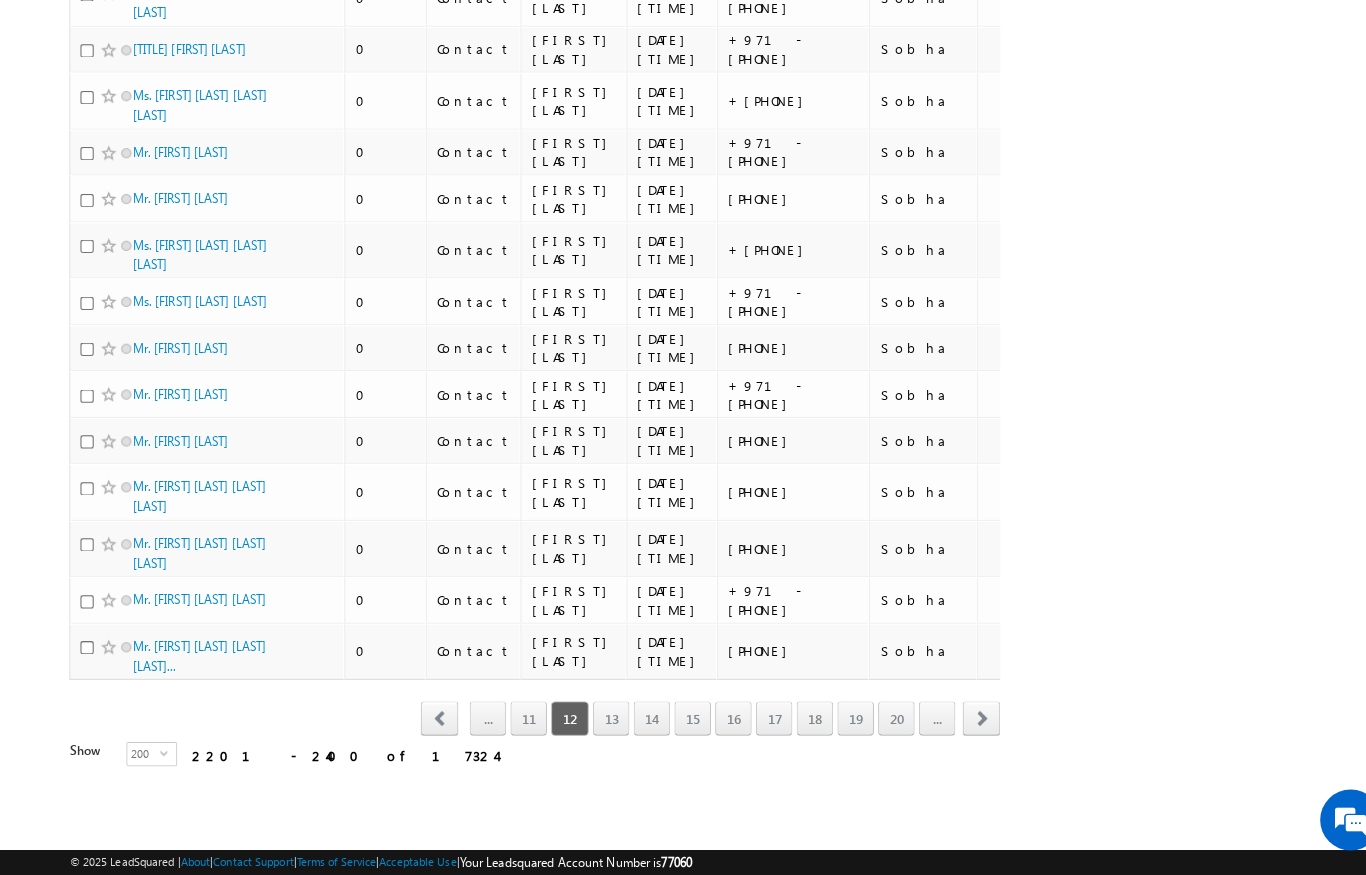 click on "16" at bounding box center (720, 721) 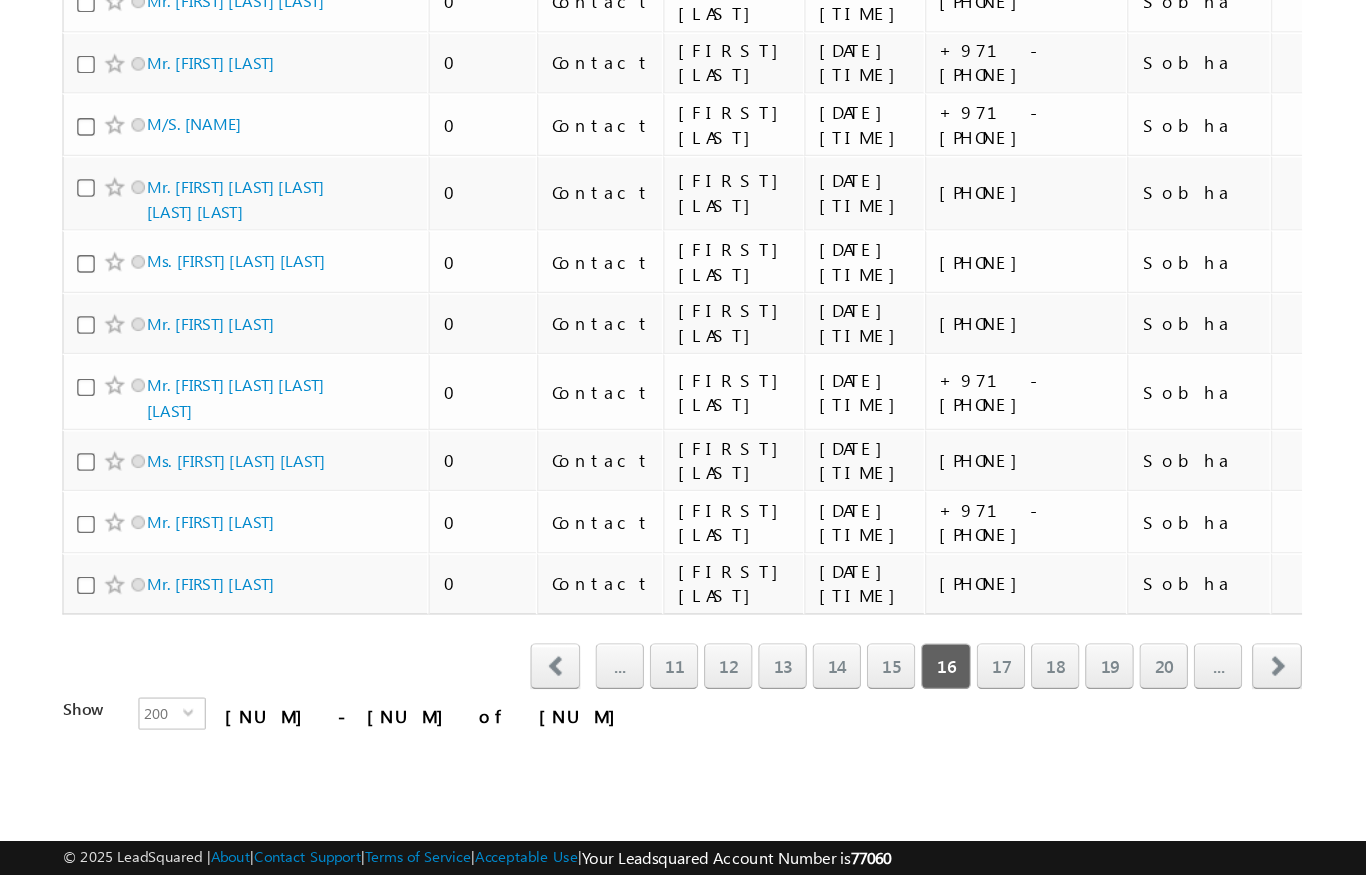 scroll, scrollTop: 9802, scrollLeft: 0, axis: vertical 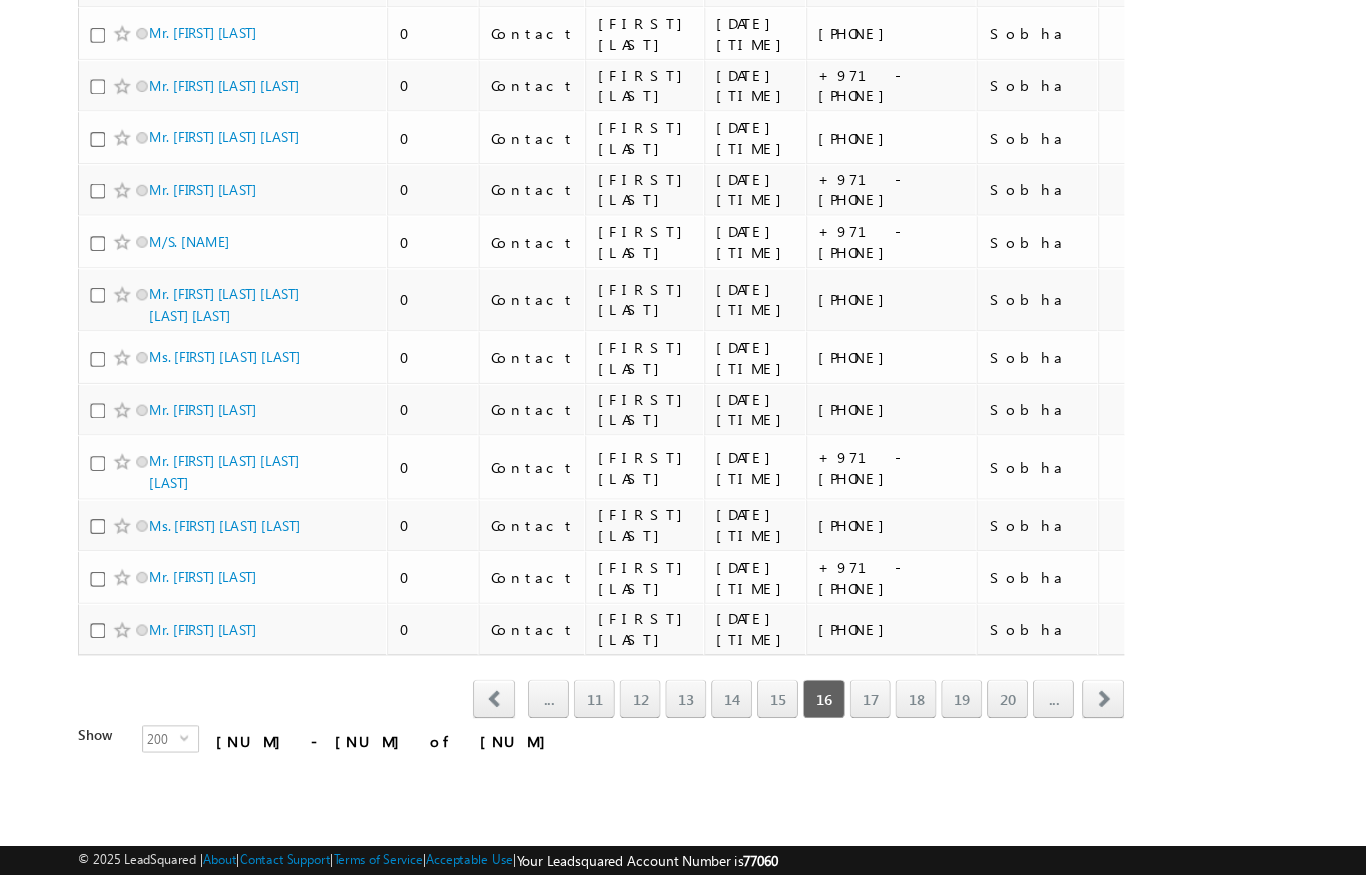click on "next" at bounding box center [963, 721] 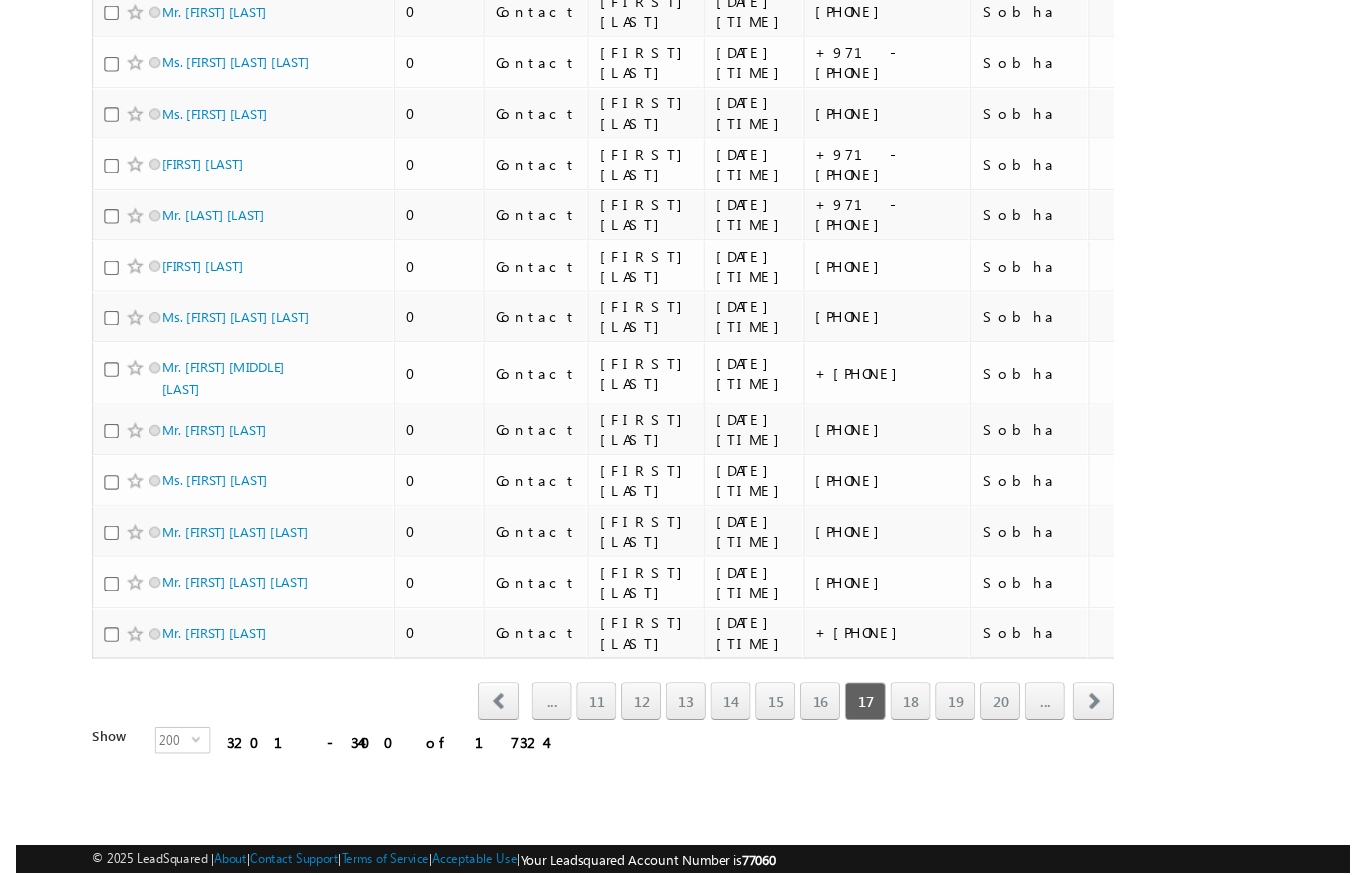 scroll, scrollTop: 10015, scrollLeft: 0, axis: vertical 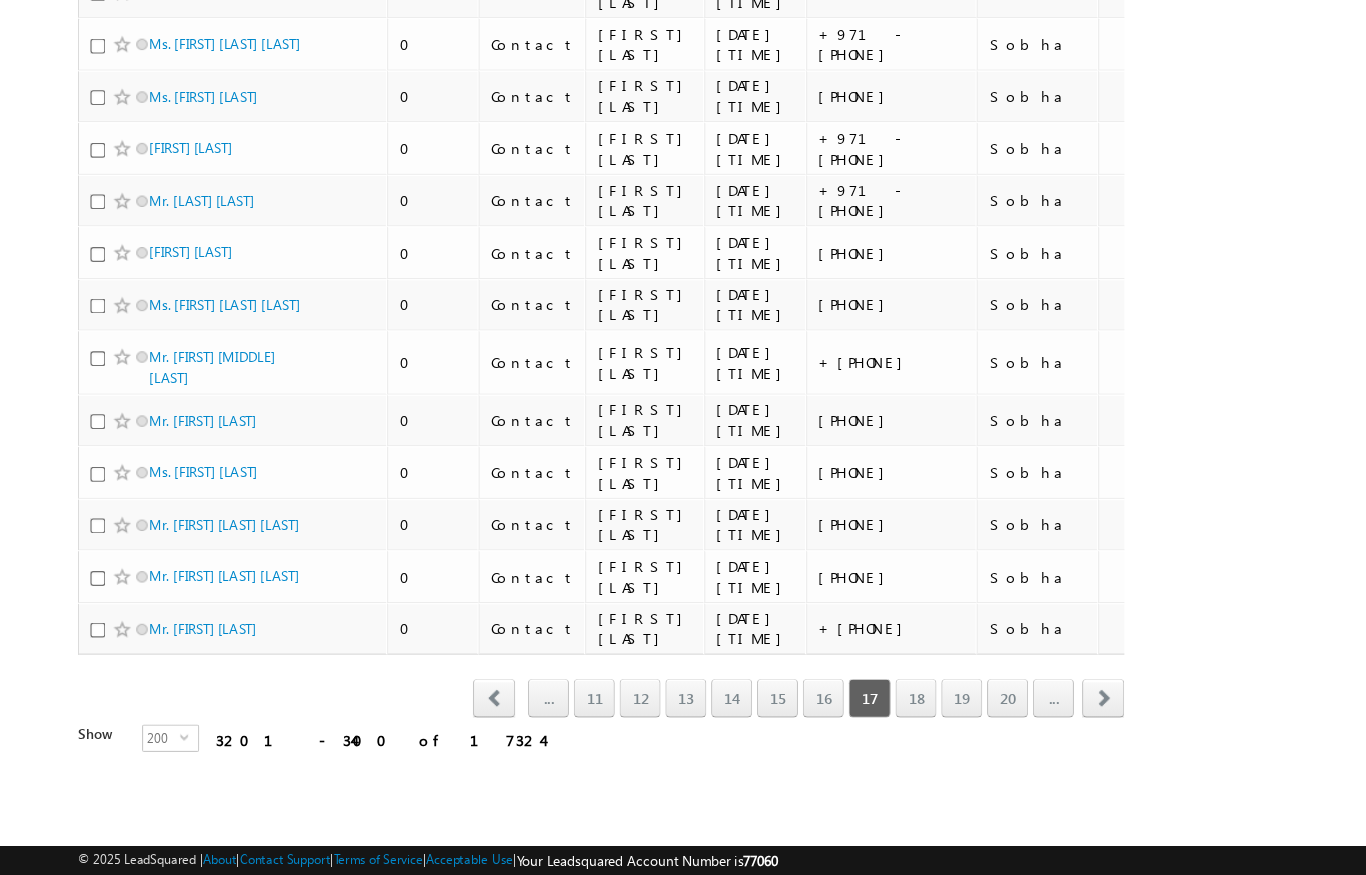 click on "20" at bounding box center [880, 721] 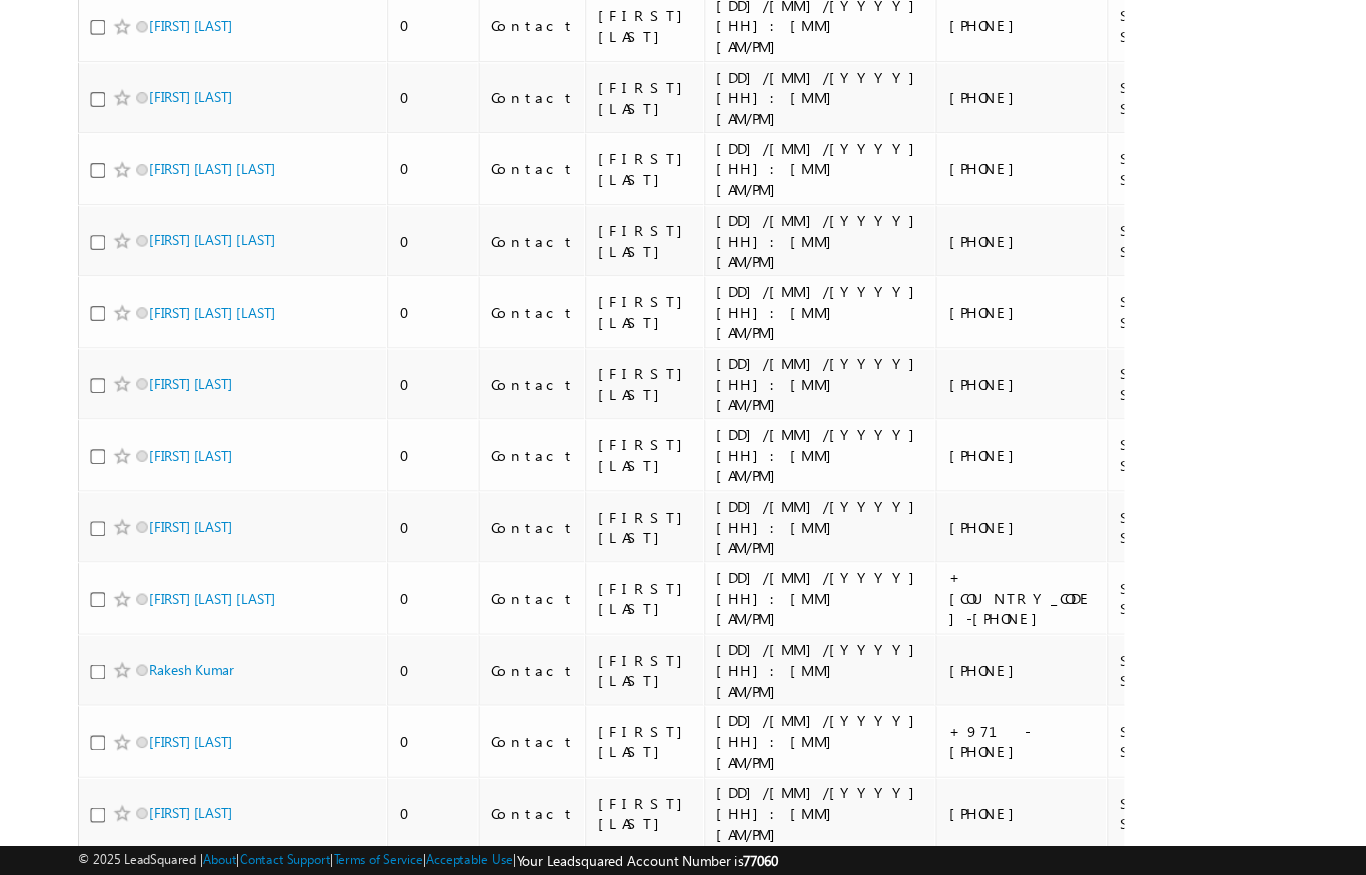 scroll, scrollTop: 9039, scrollLeft: 0, axis: vertical 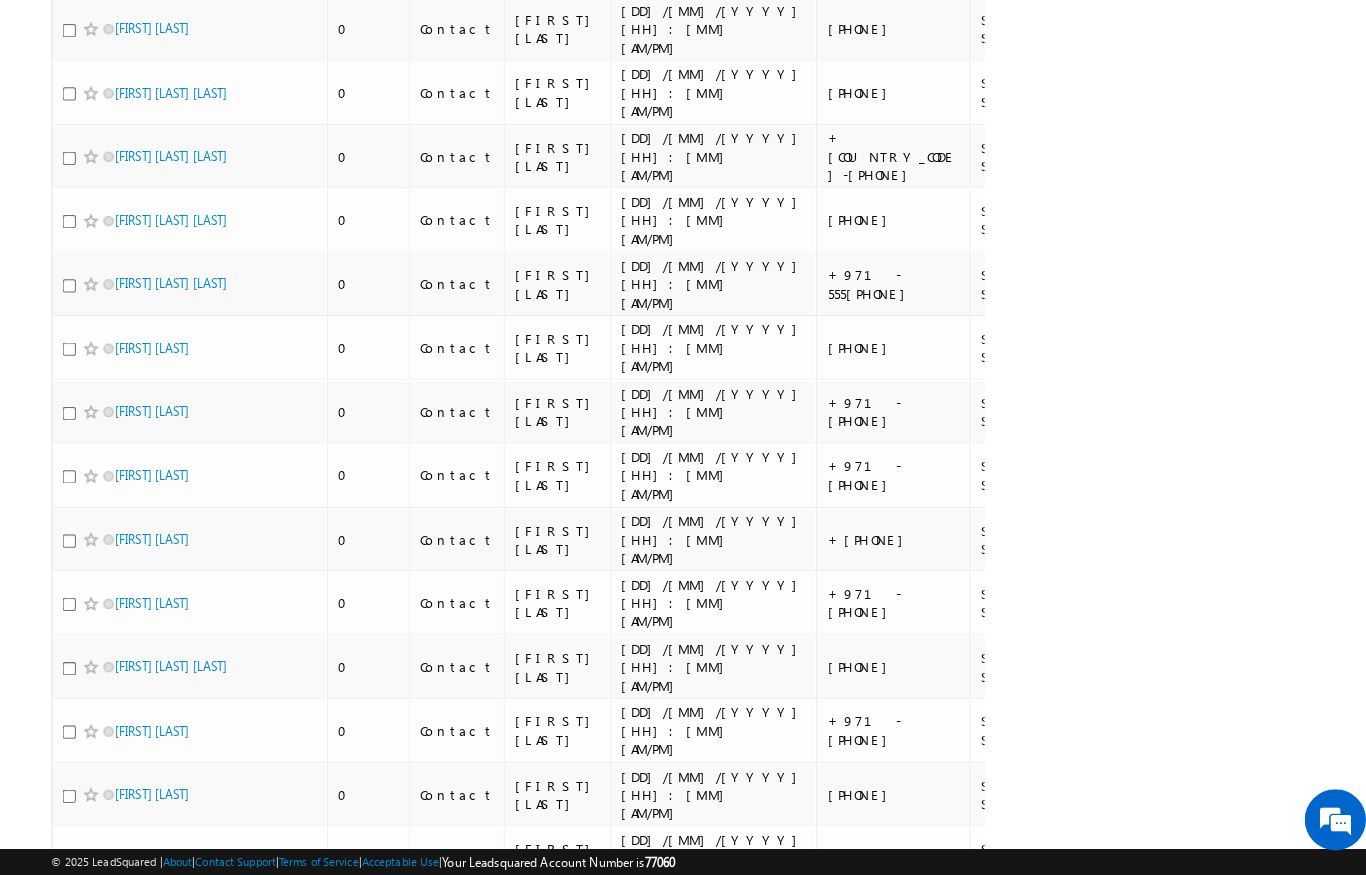 click on "next" at bounding box center [963, 3741] 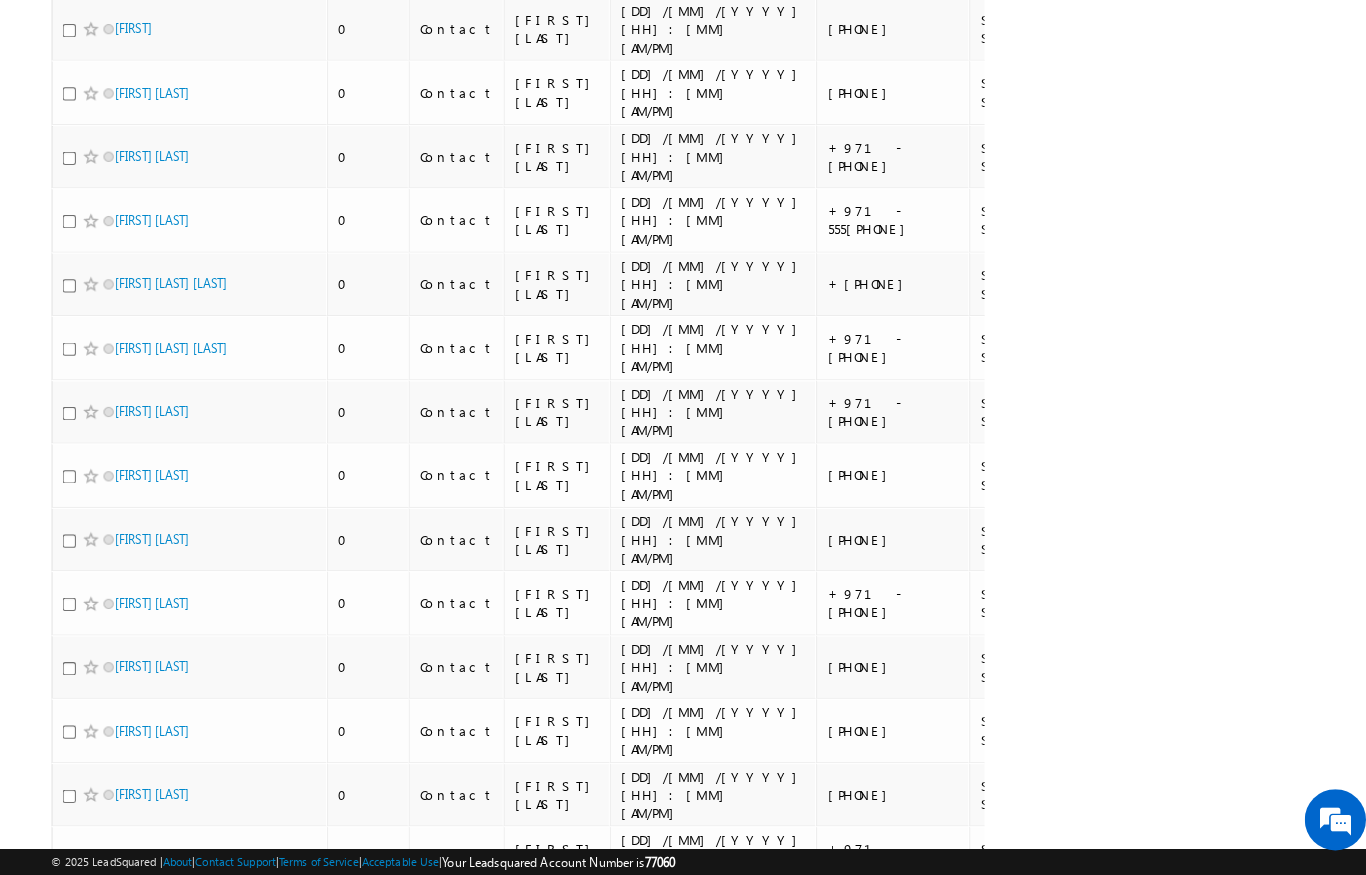 scroll, scrollTop: 8769, scrollLeft: 0, axis: vertical 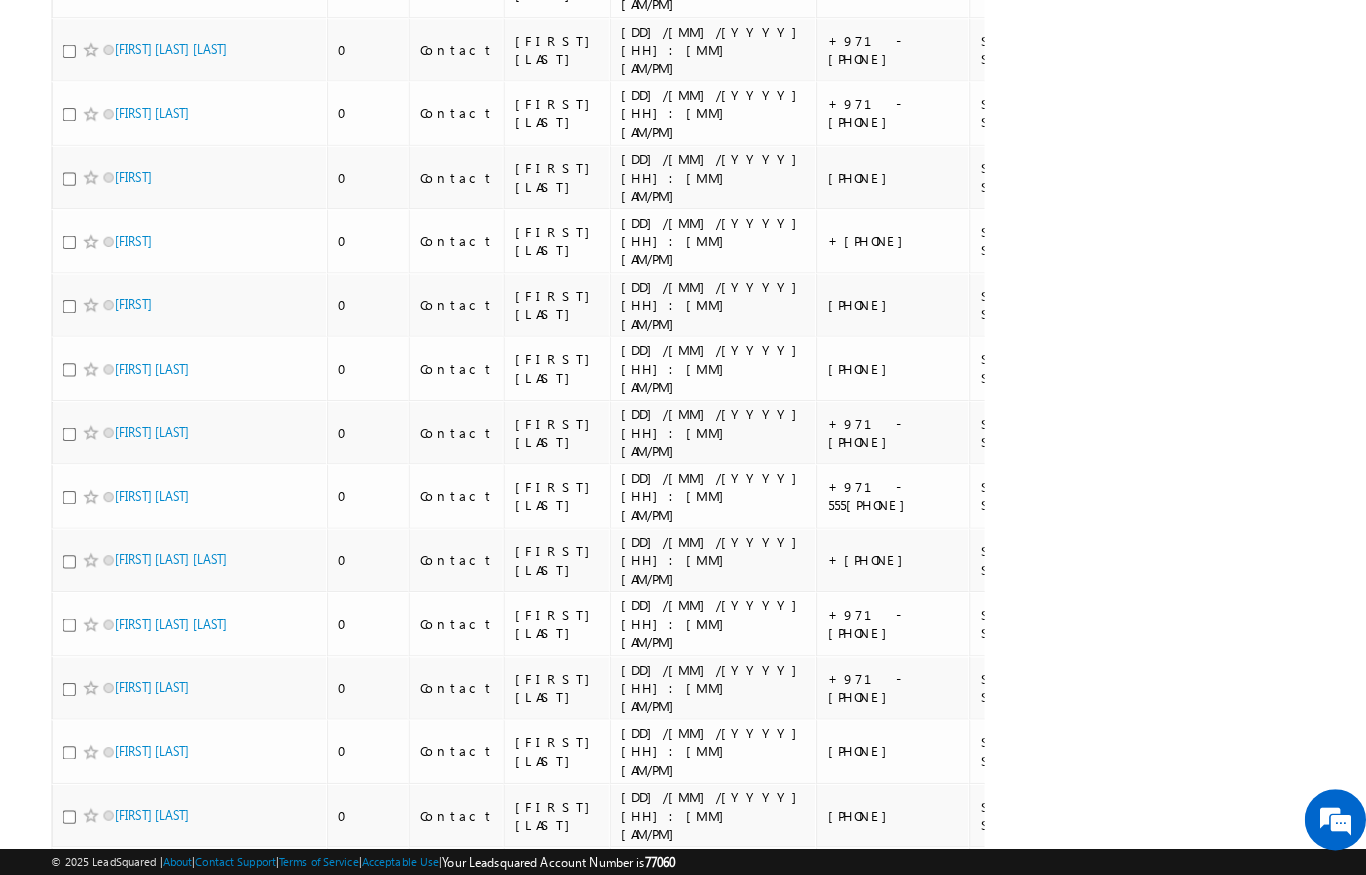 click on "30" at bounding box center (880, 4011) 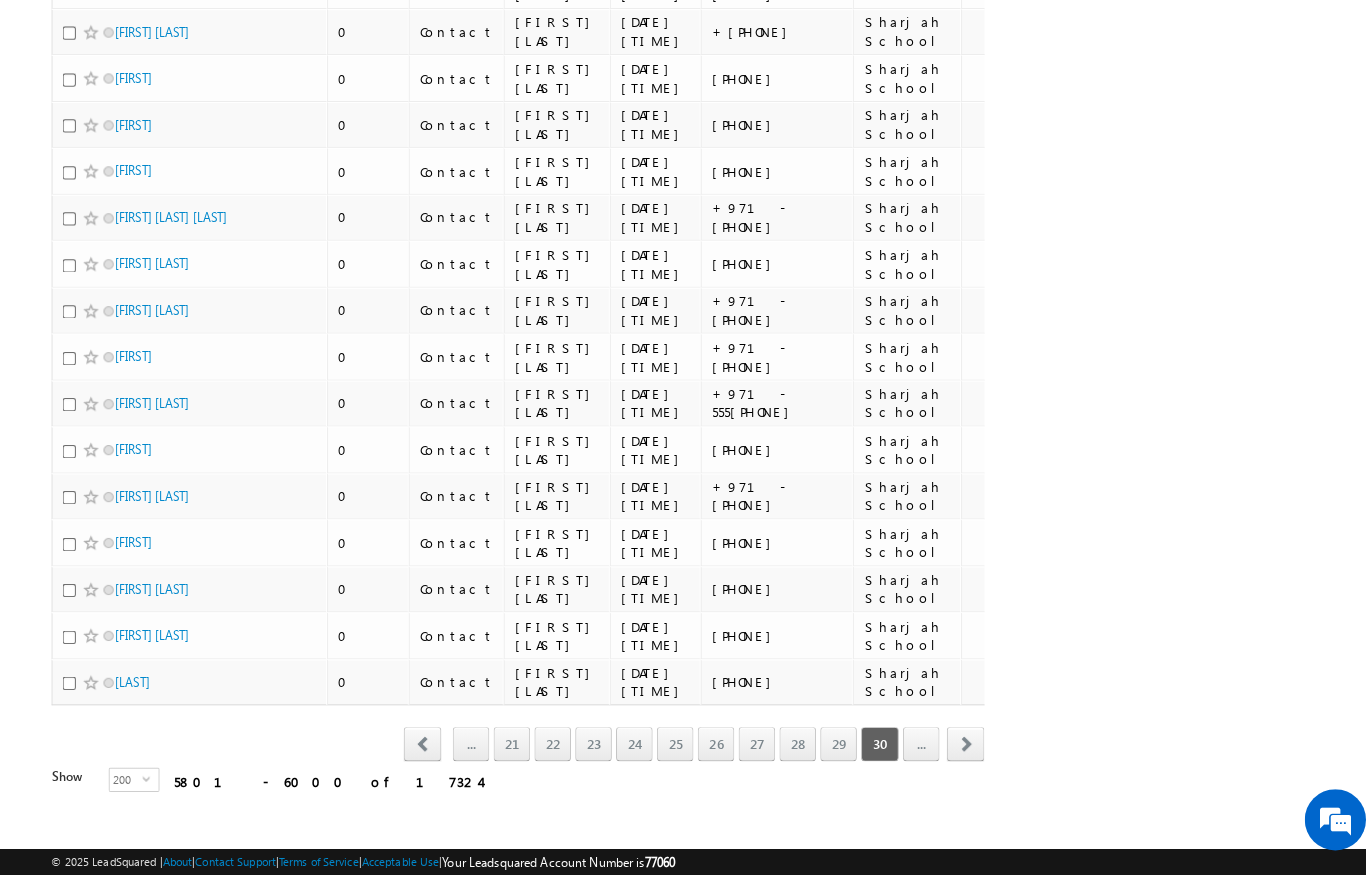scroll, scrollTop: 8699, scrollLeft: 0, axis: vertical 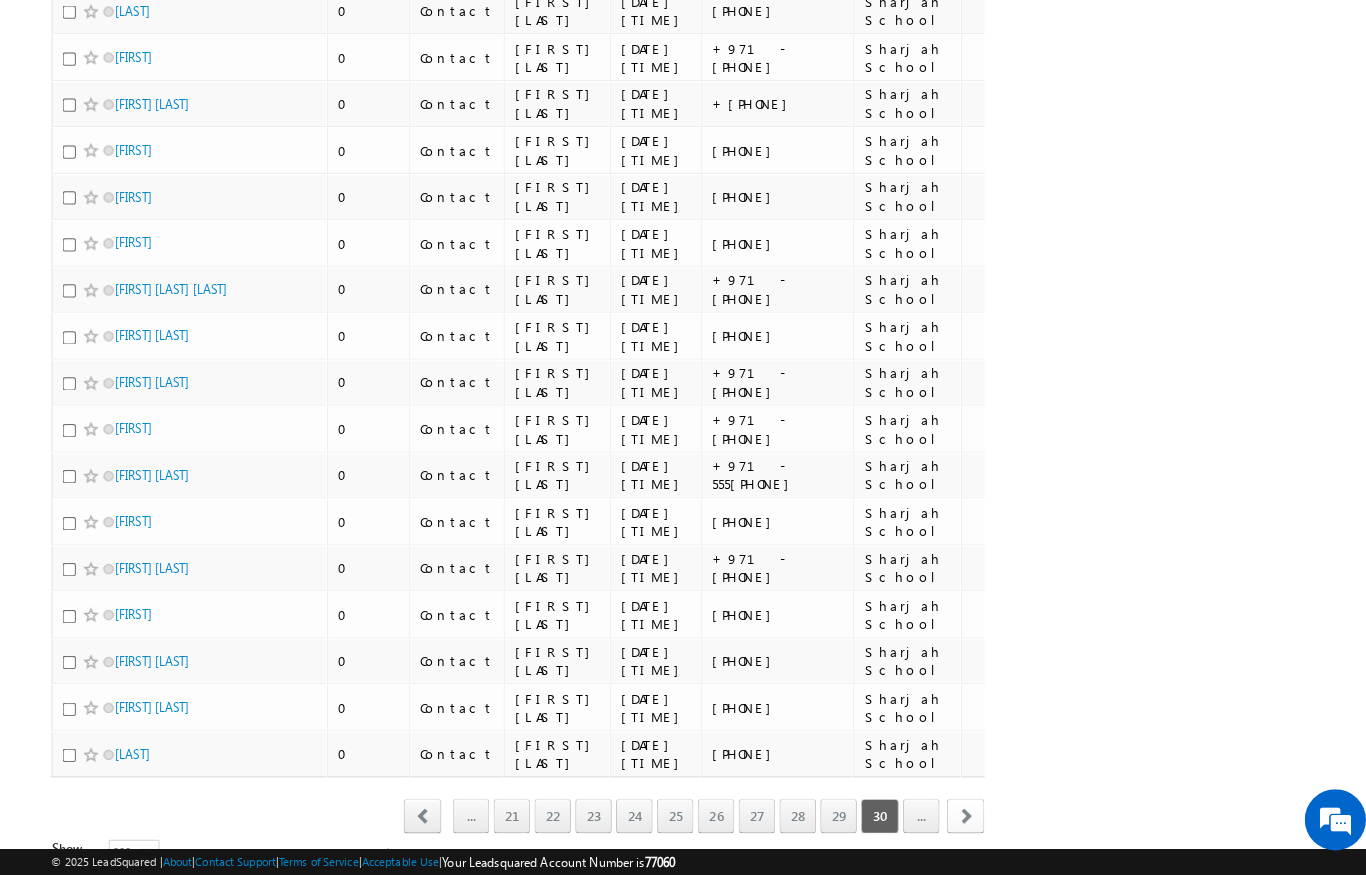 click on "next" at bounding box center [963, 817] 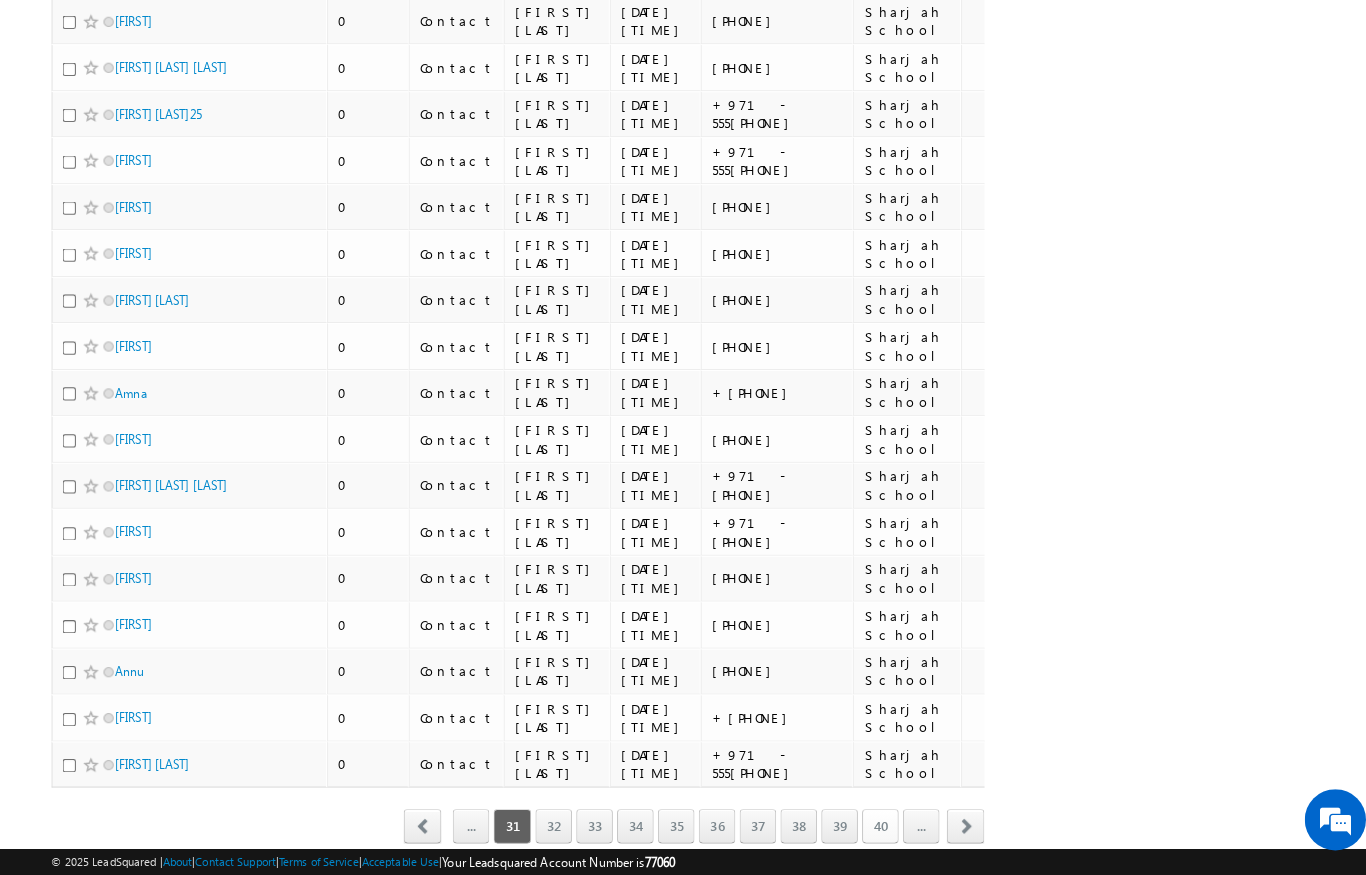 click on "40" at bounding box center (880, 827) 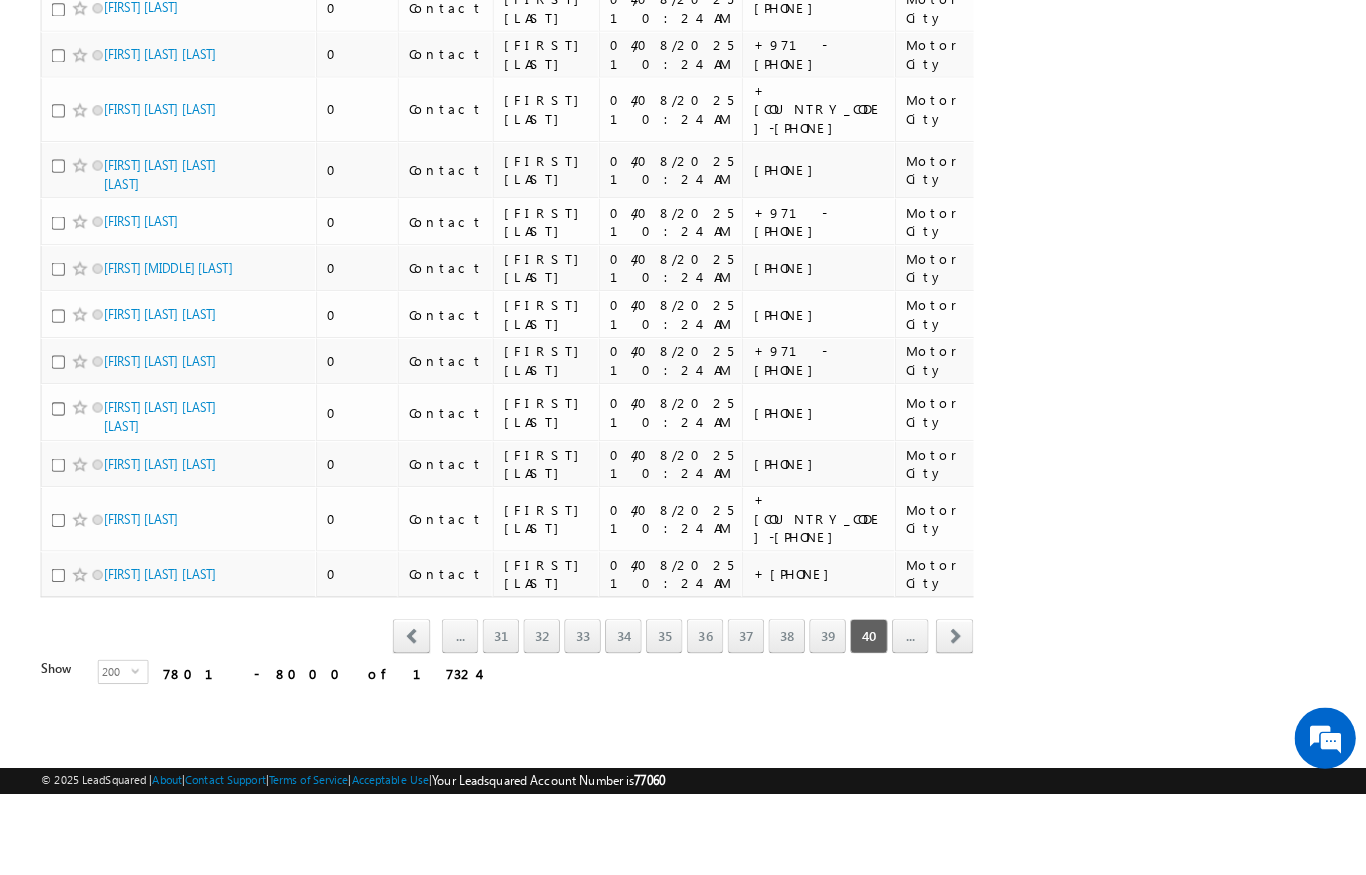 scroll, scrollTop: 10228, scrollLeft: 0, axis: vertical 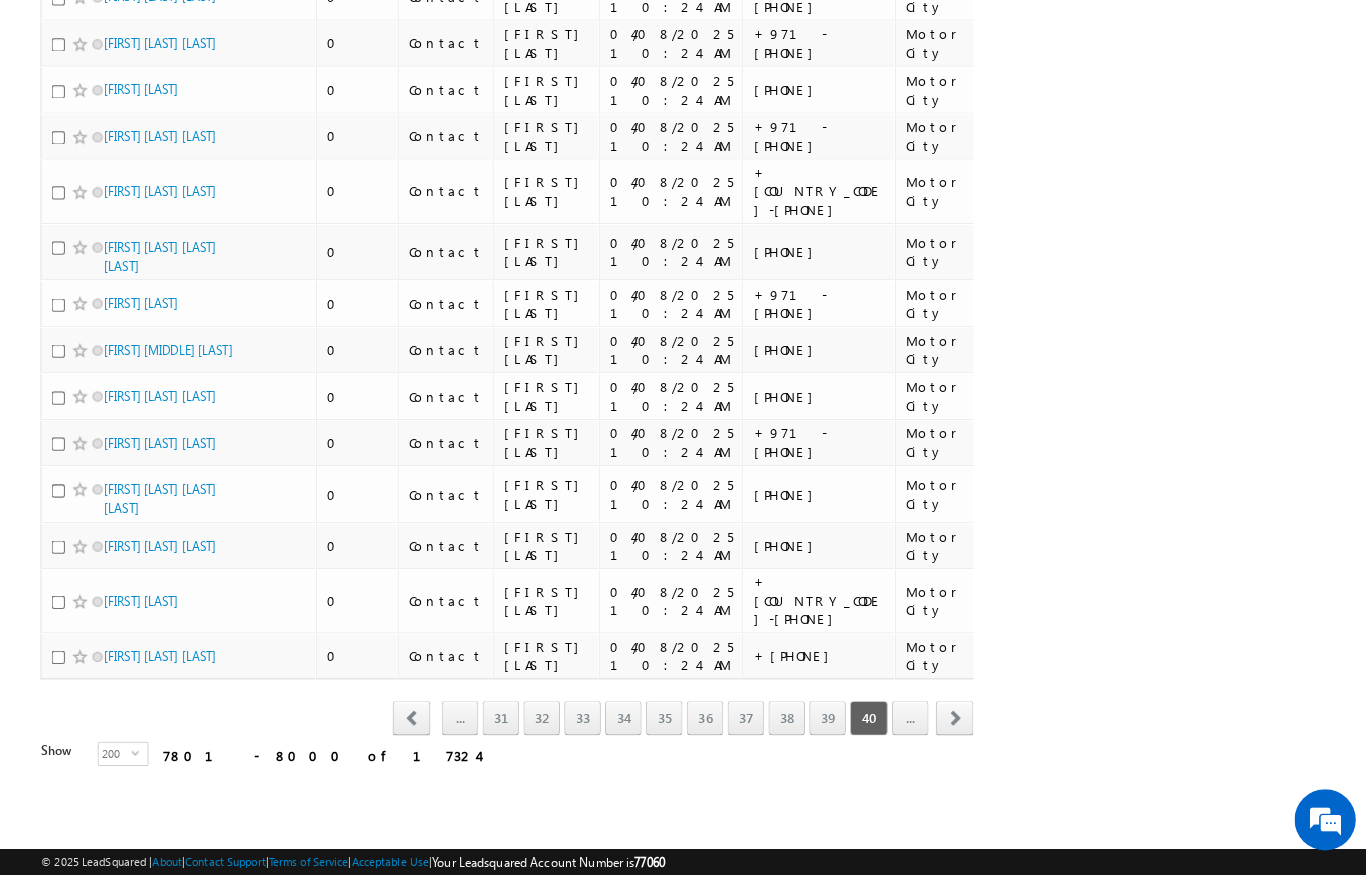 click on "next" at bounding box center (963, 721) 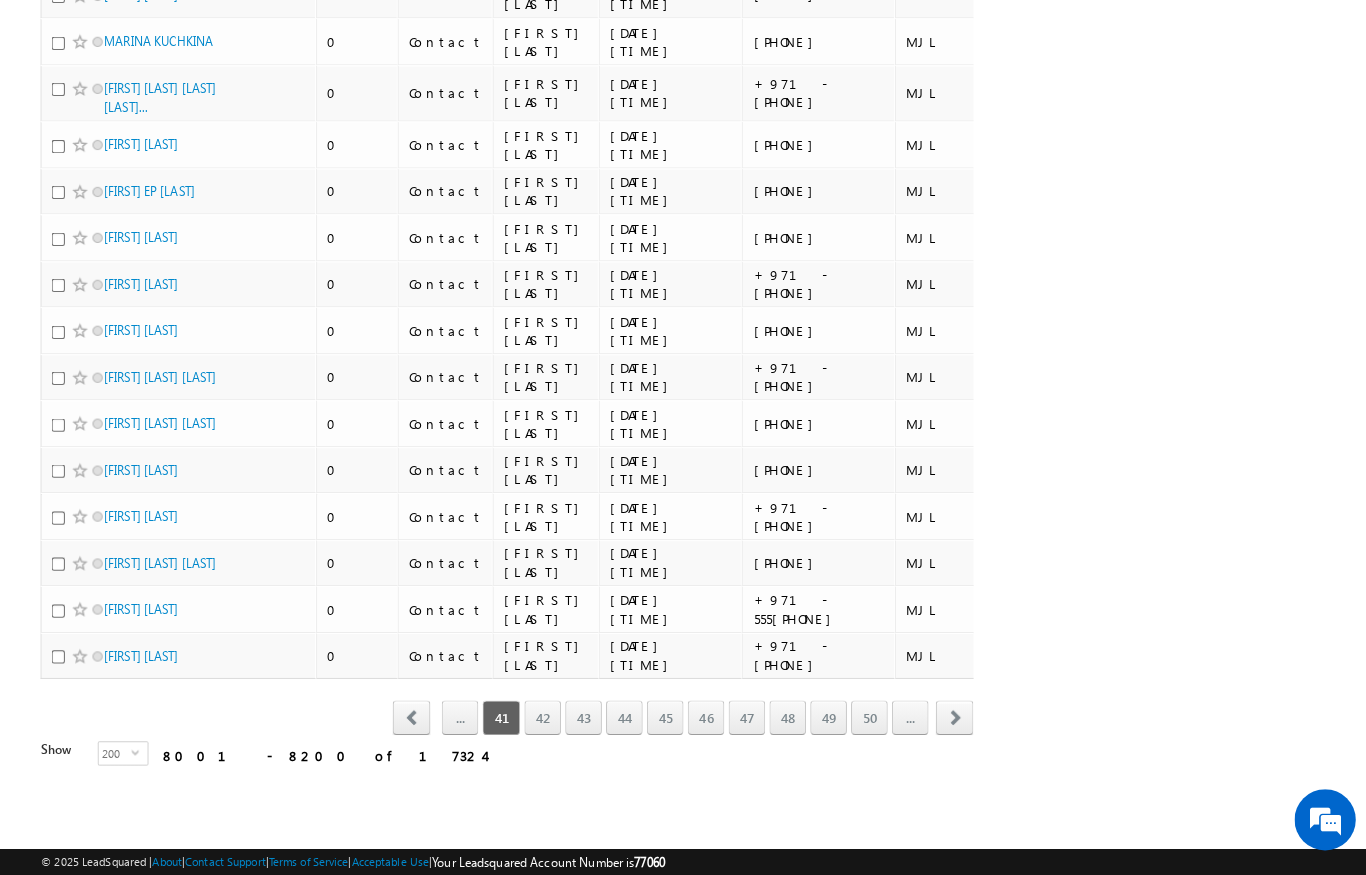 scroll, scrollTop: 9822, scrollLeft: 0, axis: vertical 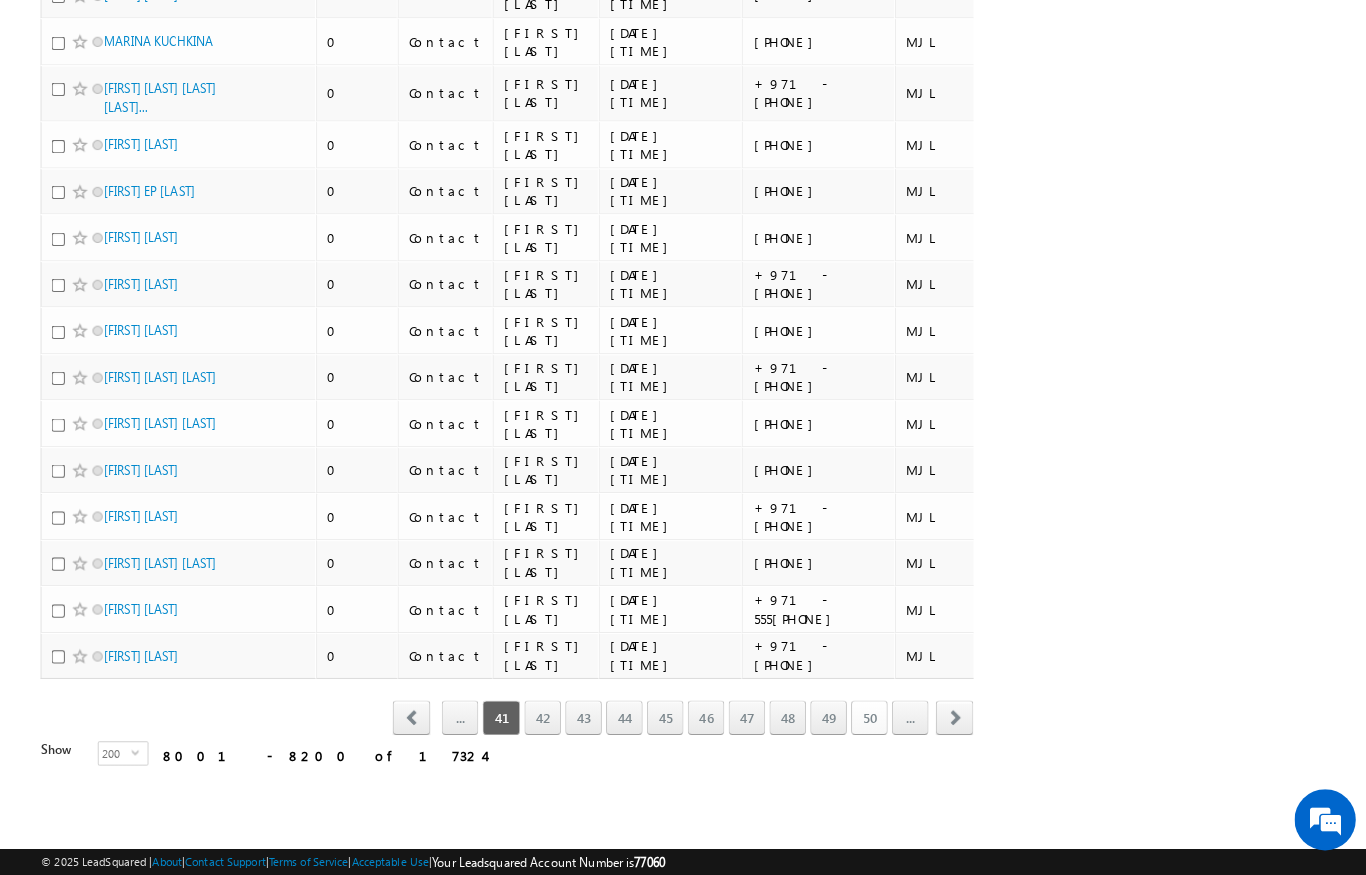 click on "50" at bounding box center (880, 721) 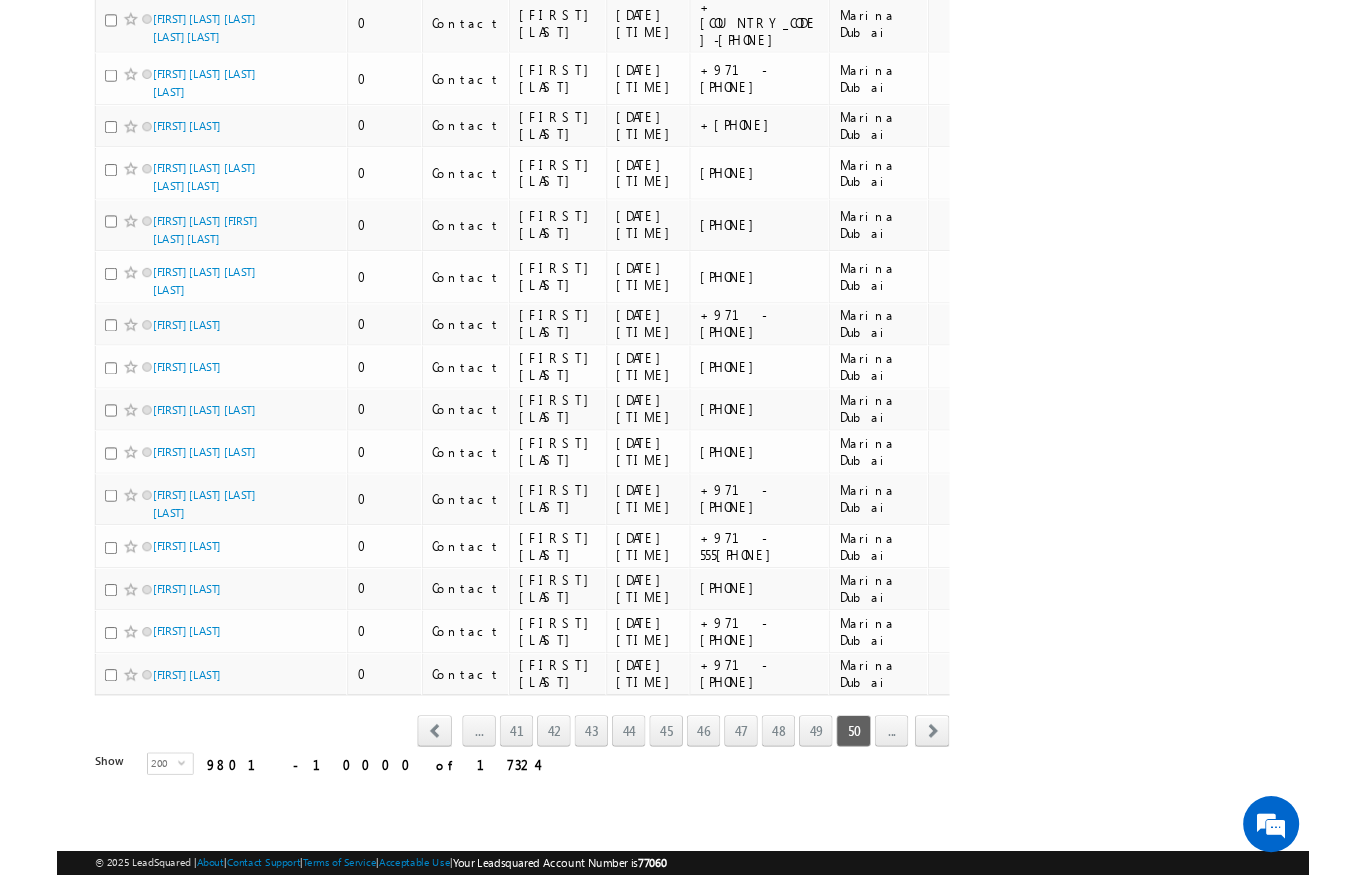 scroll, scrollTop: 10023, scrollLeft: 0, axis: vertical 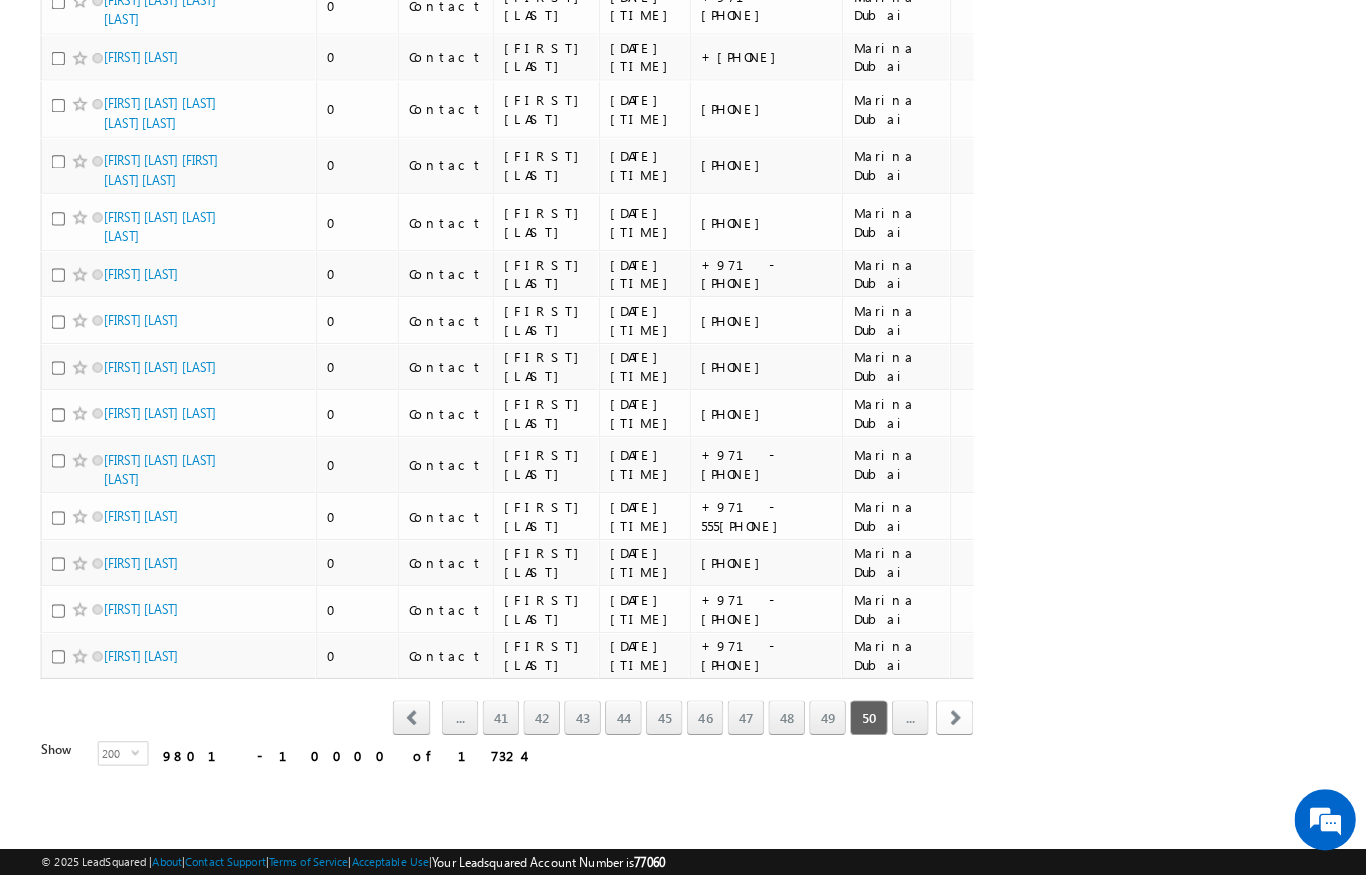 click on "next" at bounding box center [963, 721] 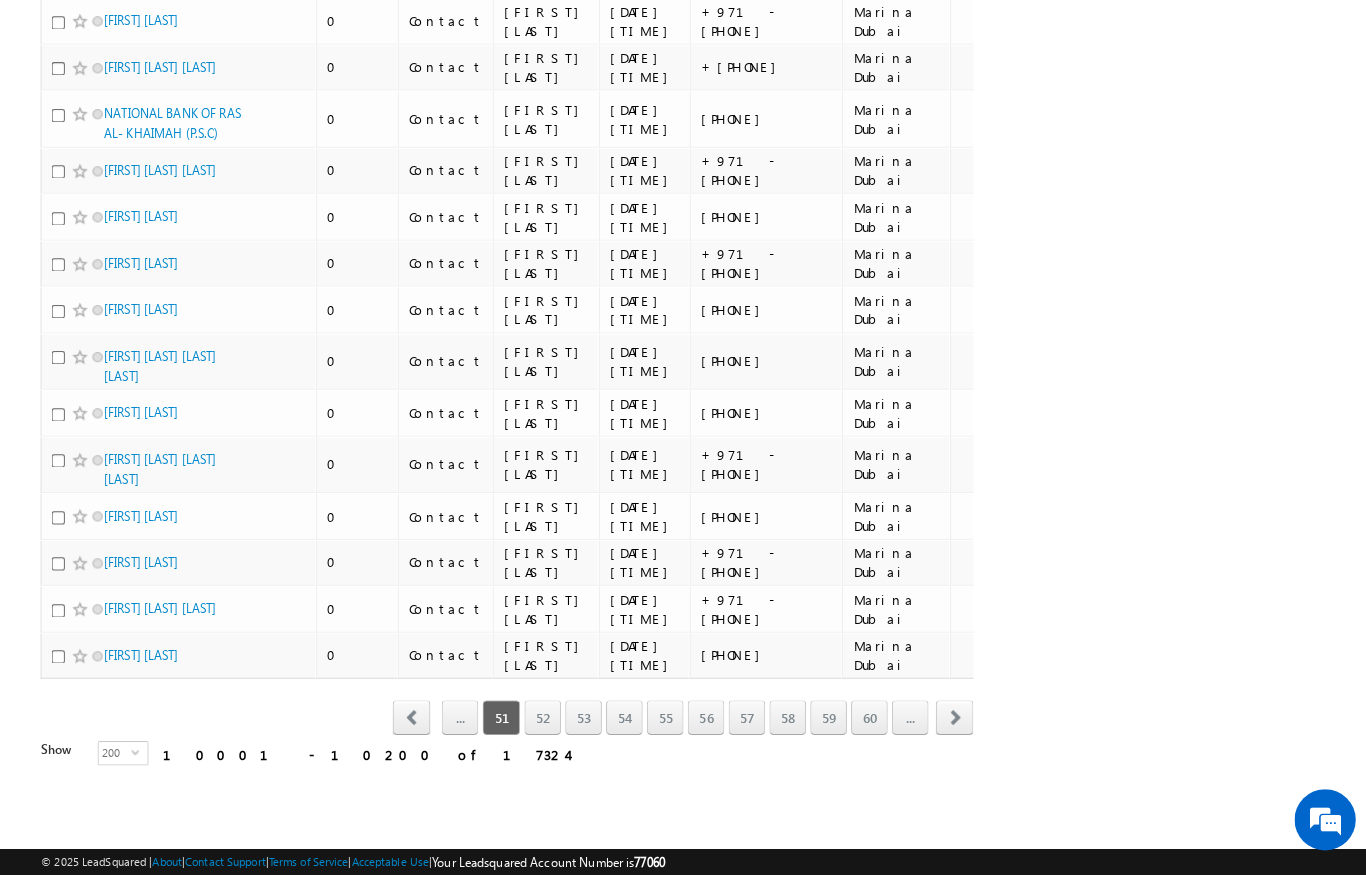 scroll, scrollTop: 9826, scrollLeft: 0, axis: vertical 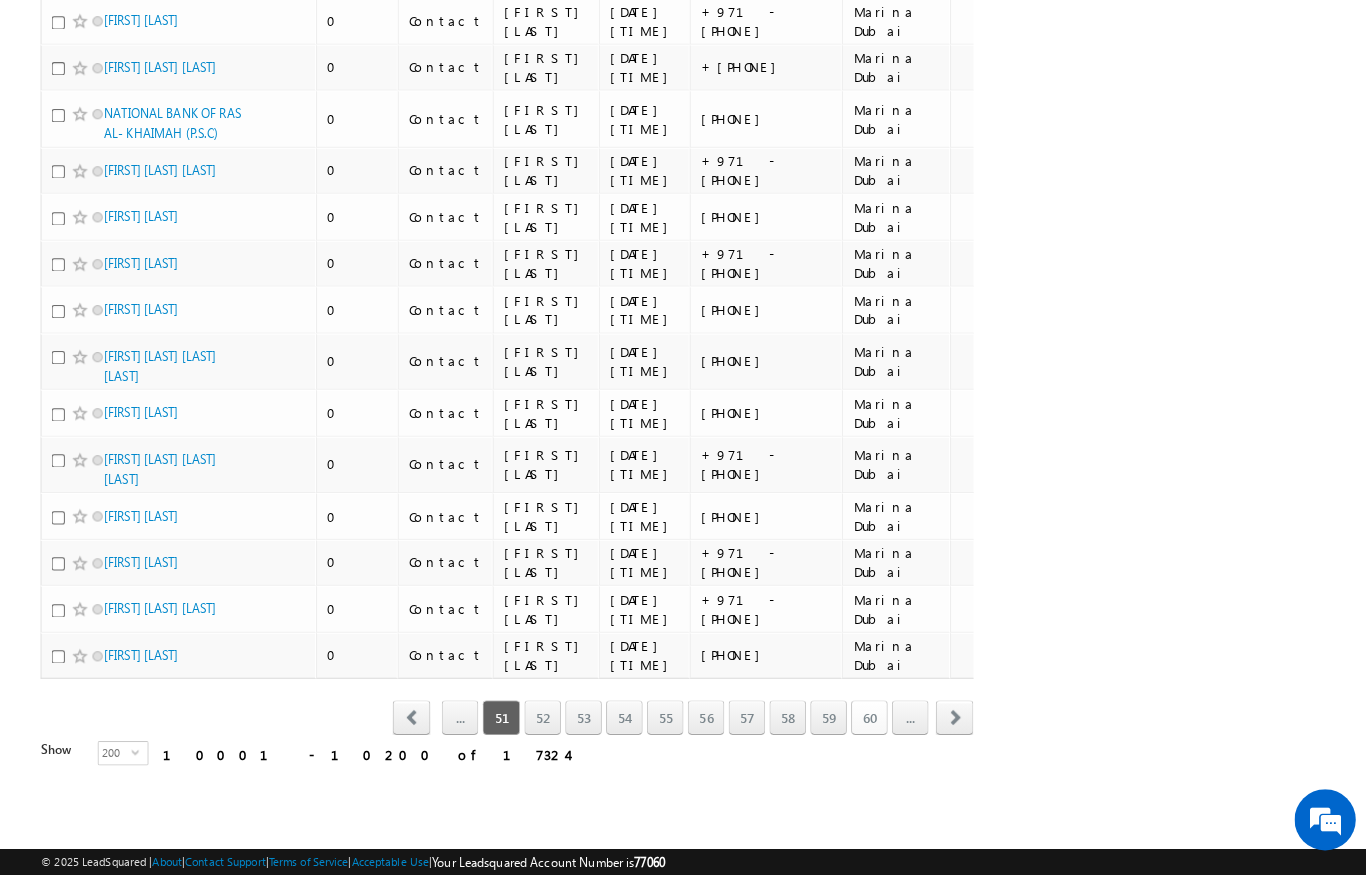 click on "60" at bounding box center [880, 721] 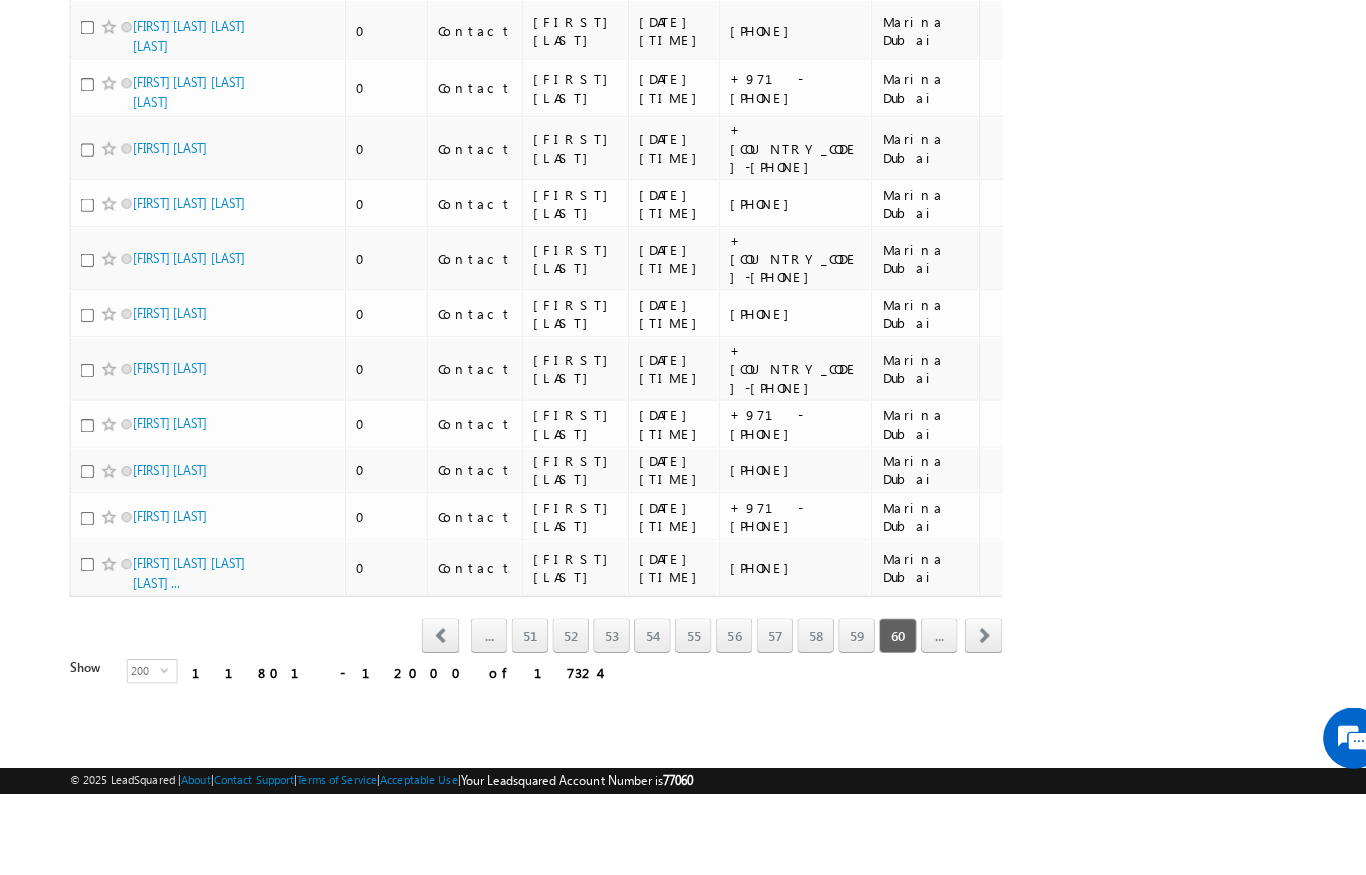 scroll, scrollTop: 9974, scrollLeft: 0, axis: vertical 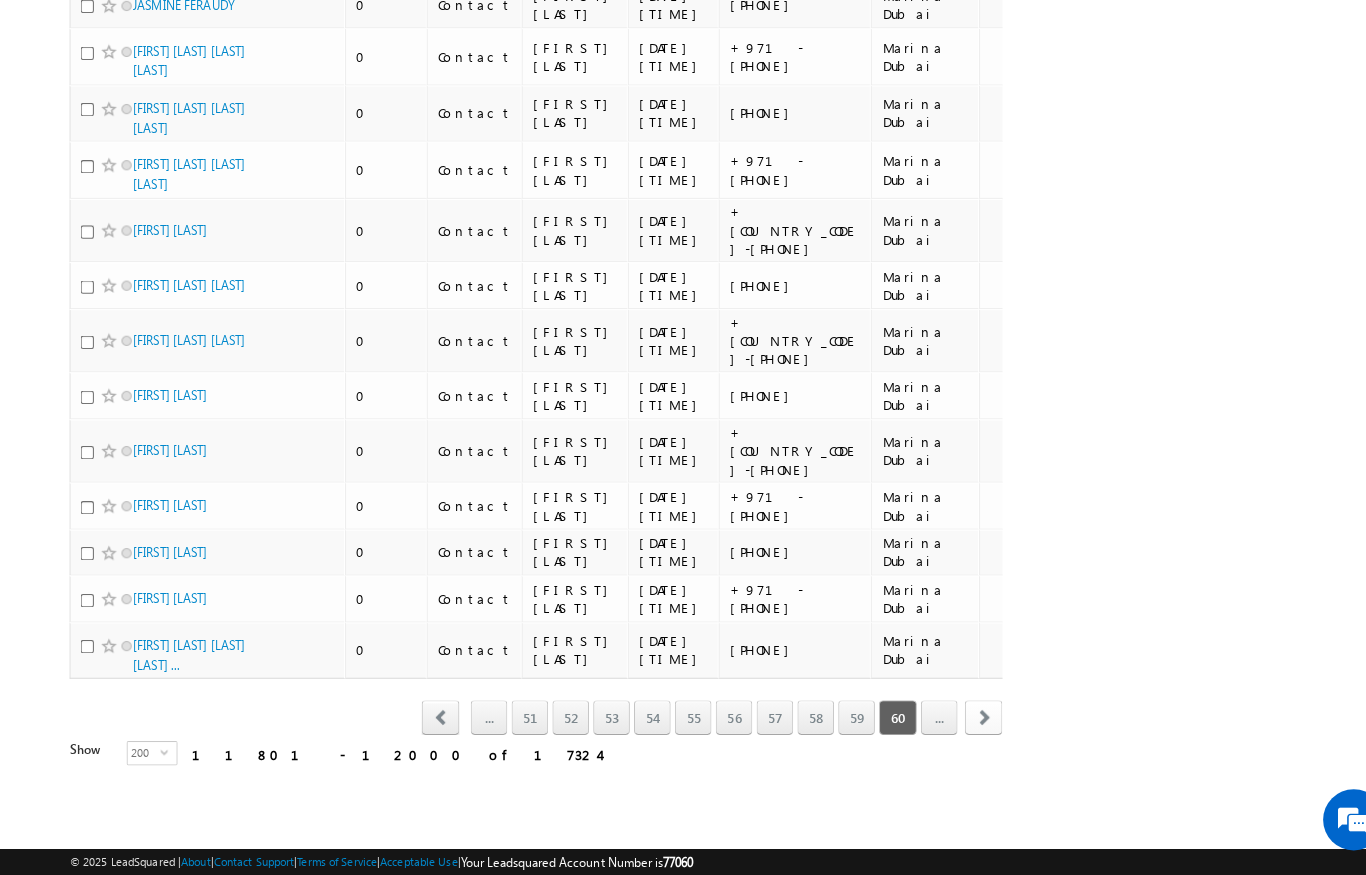 click on "next" at bounding box center [963, 721] 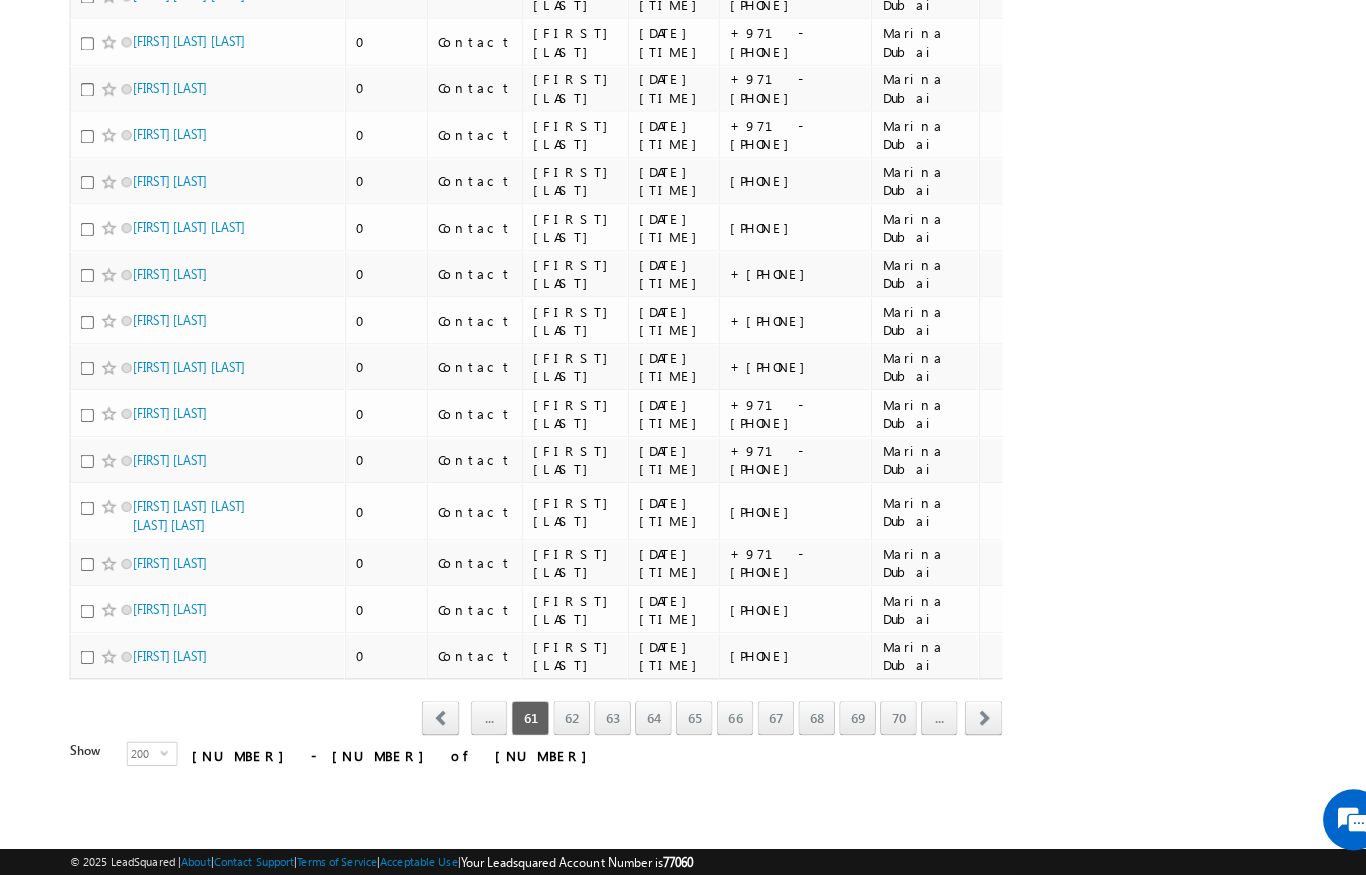 scroll, scrollTop: 9736, scrollLeft: 0, axis: vertical 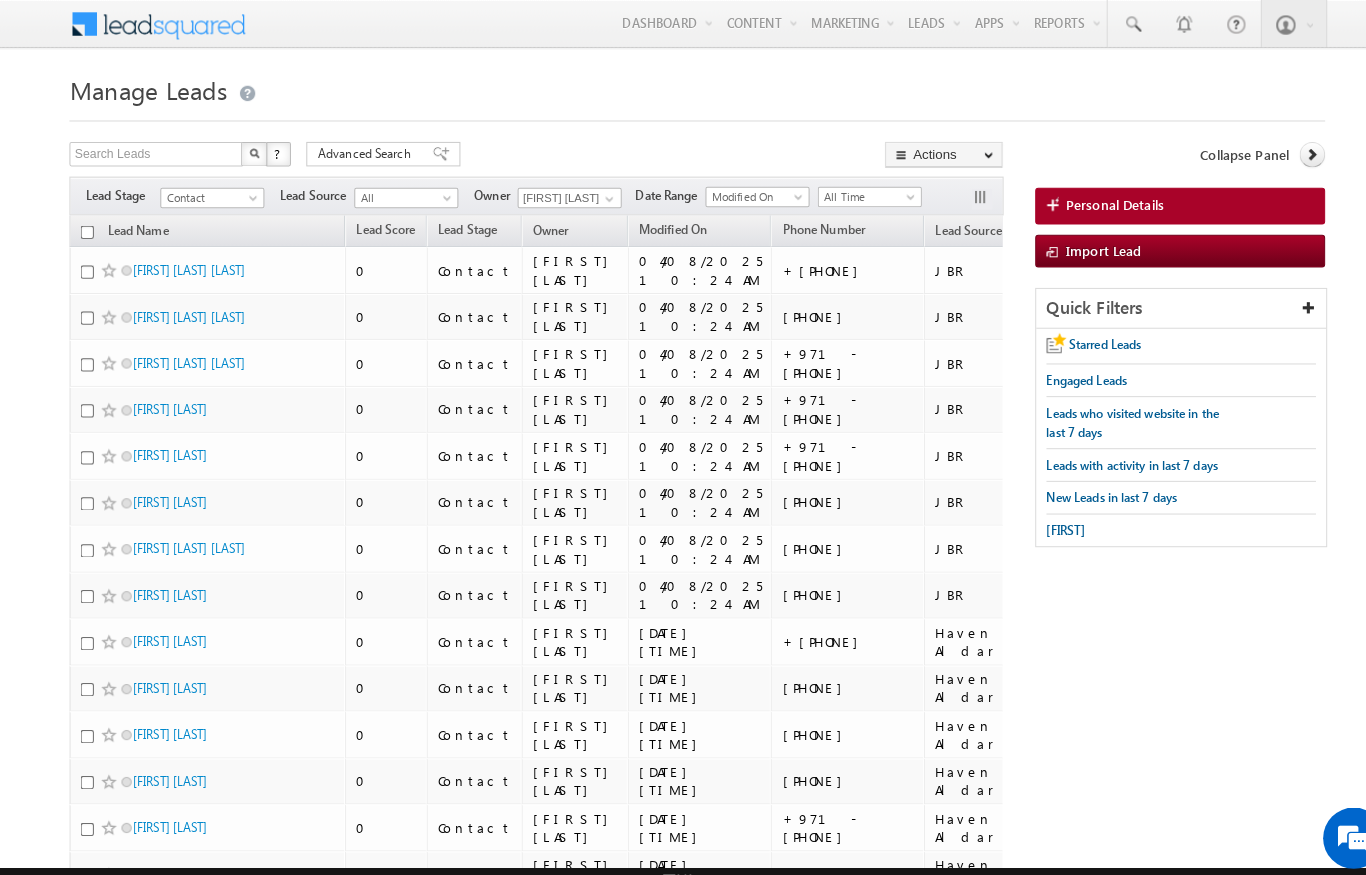 click at bounding box center (85, 227) 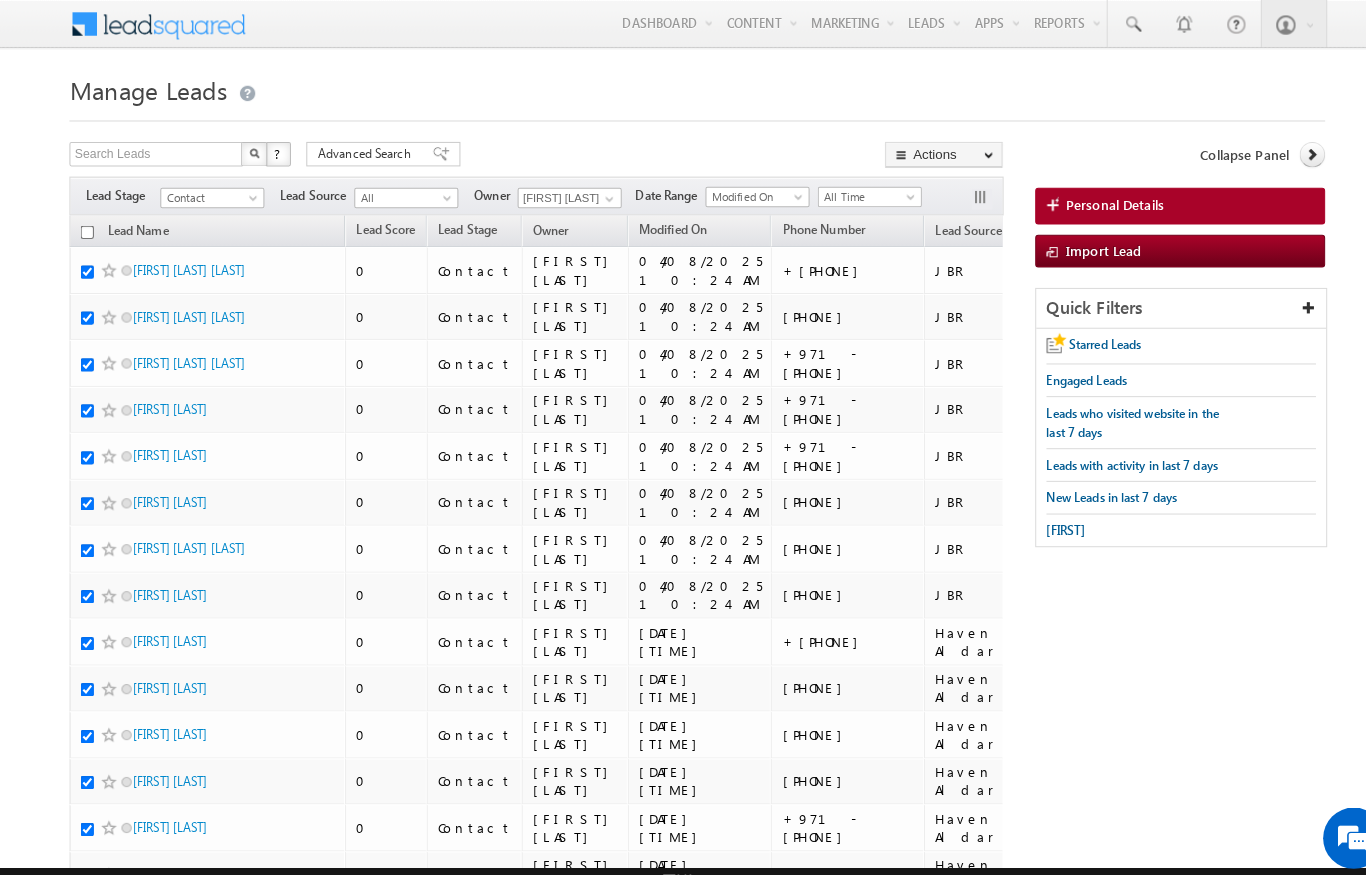 checkbox on "true" 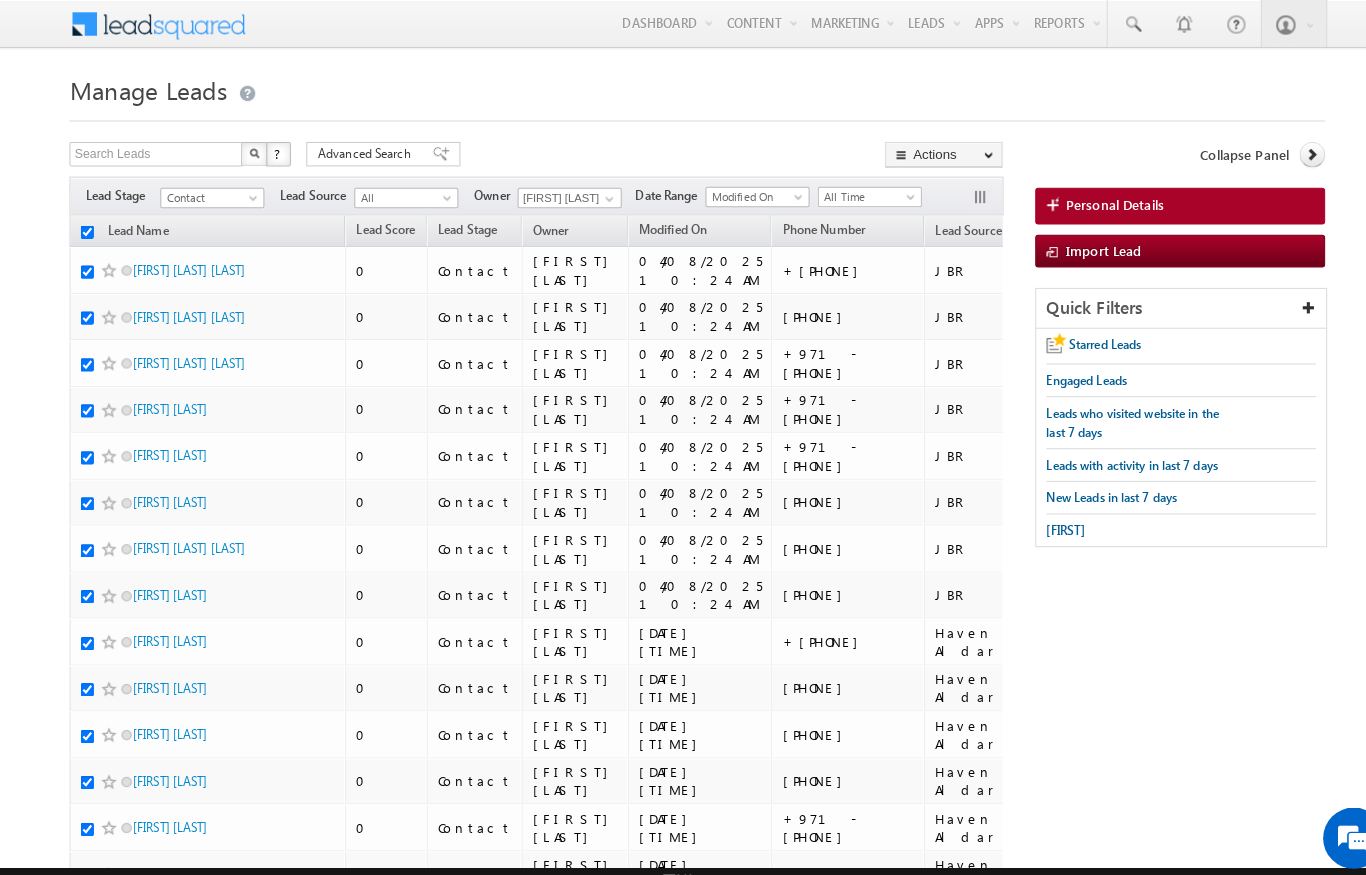 checkbox on "true" 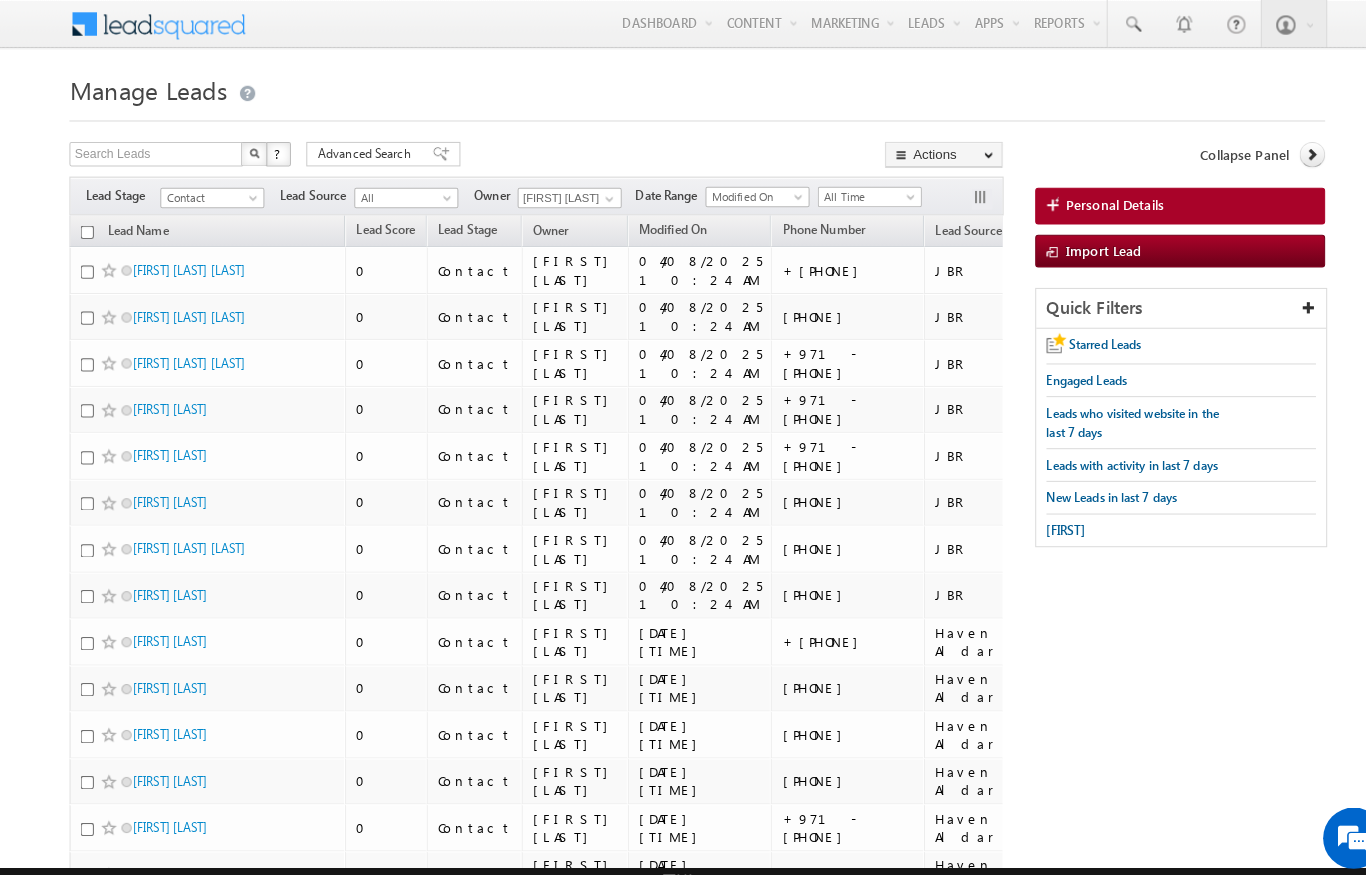 click at bounding box center [85, 227] 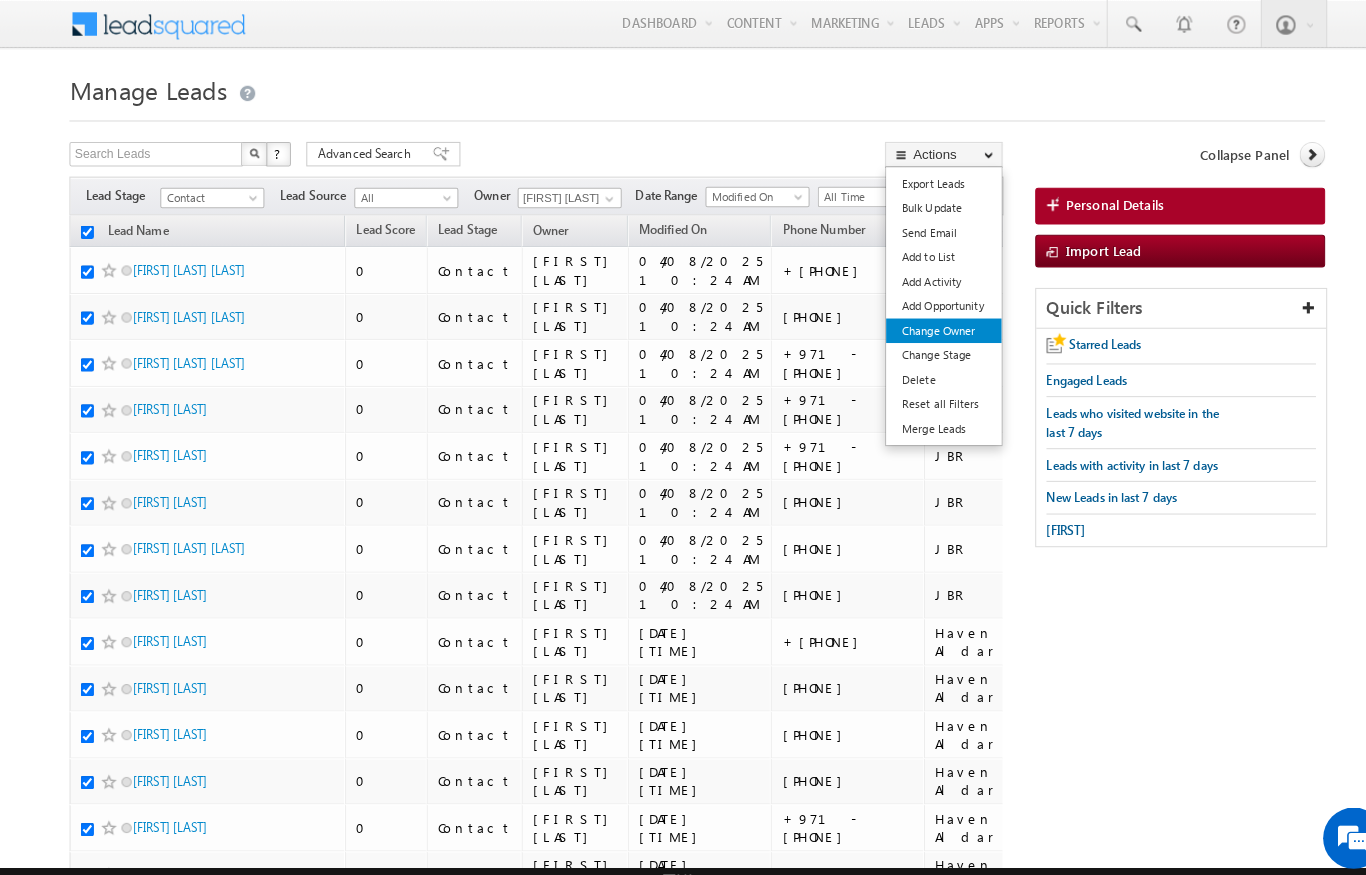 click on "Change Owner" at bounding box center (924, 324) 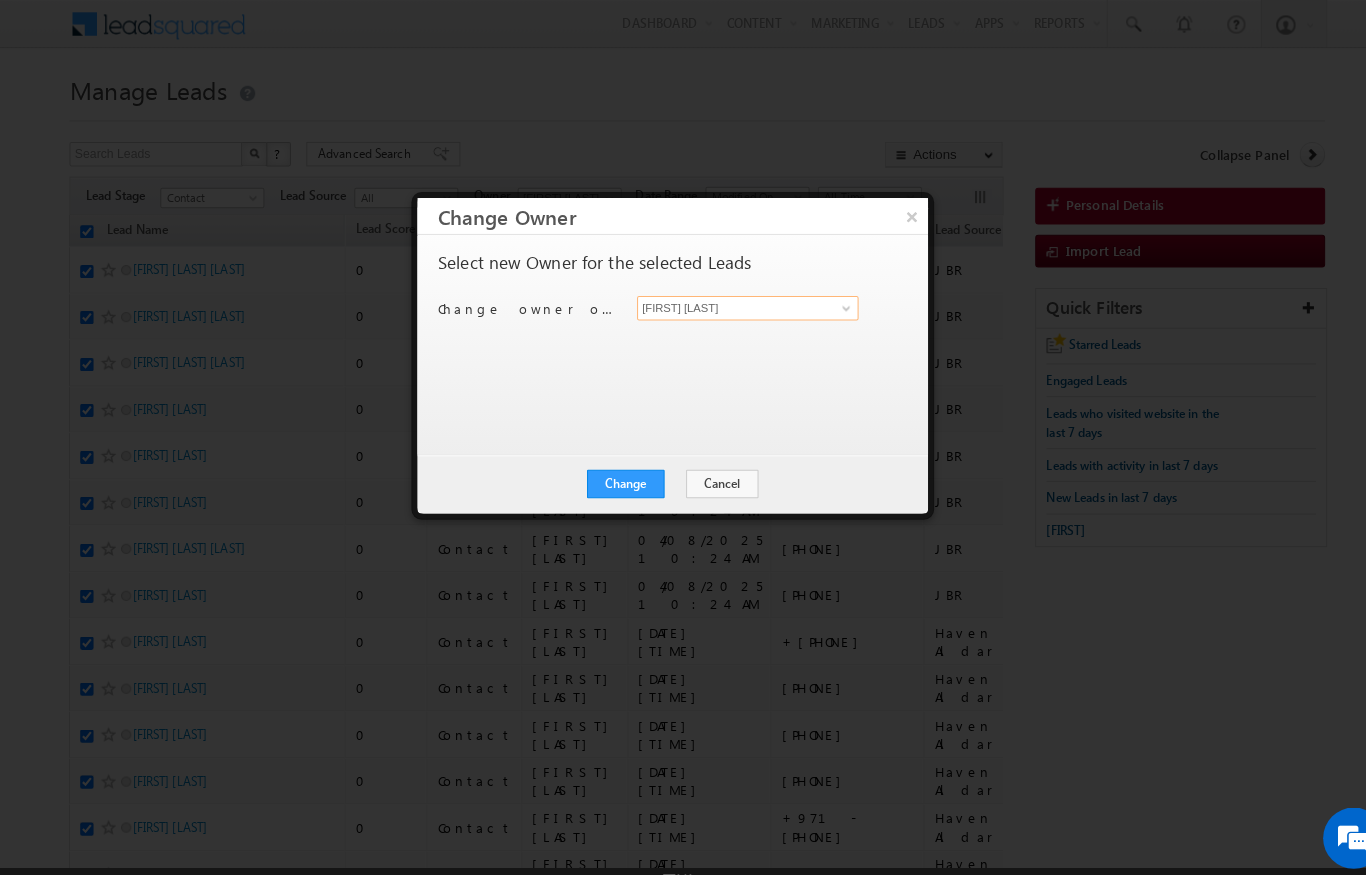 click on "[FIRST] [LAST]" at bounding box center [732, 302] 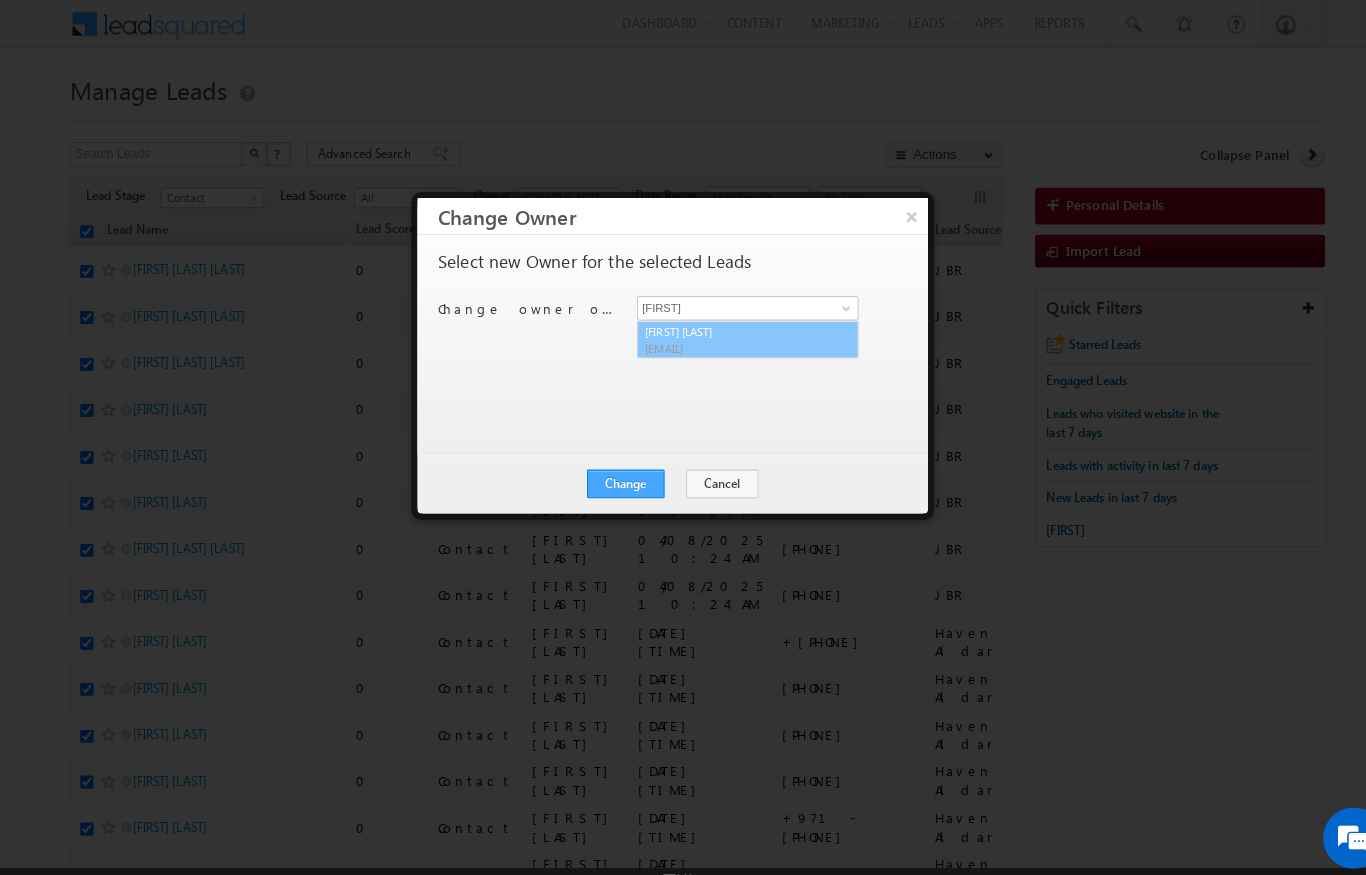 click on "Change" at bounding box center [613, 474] 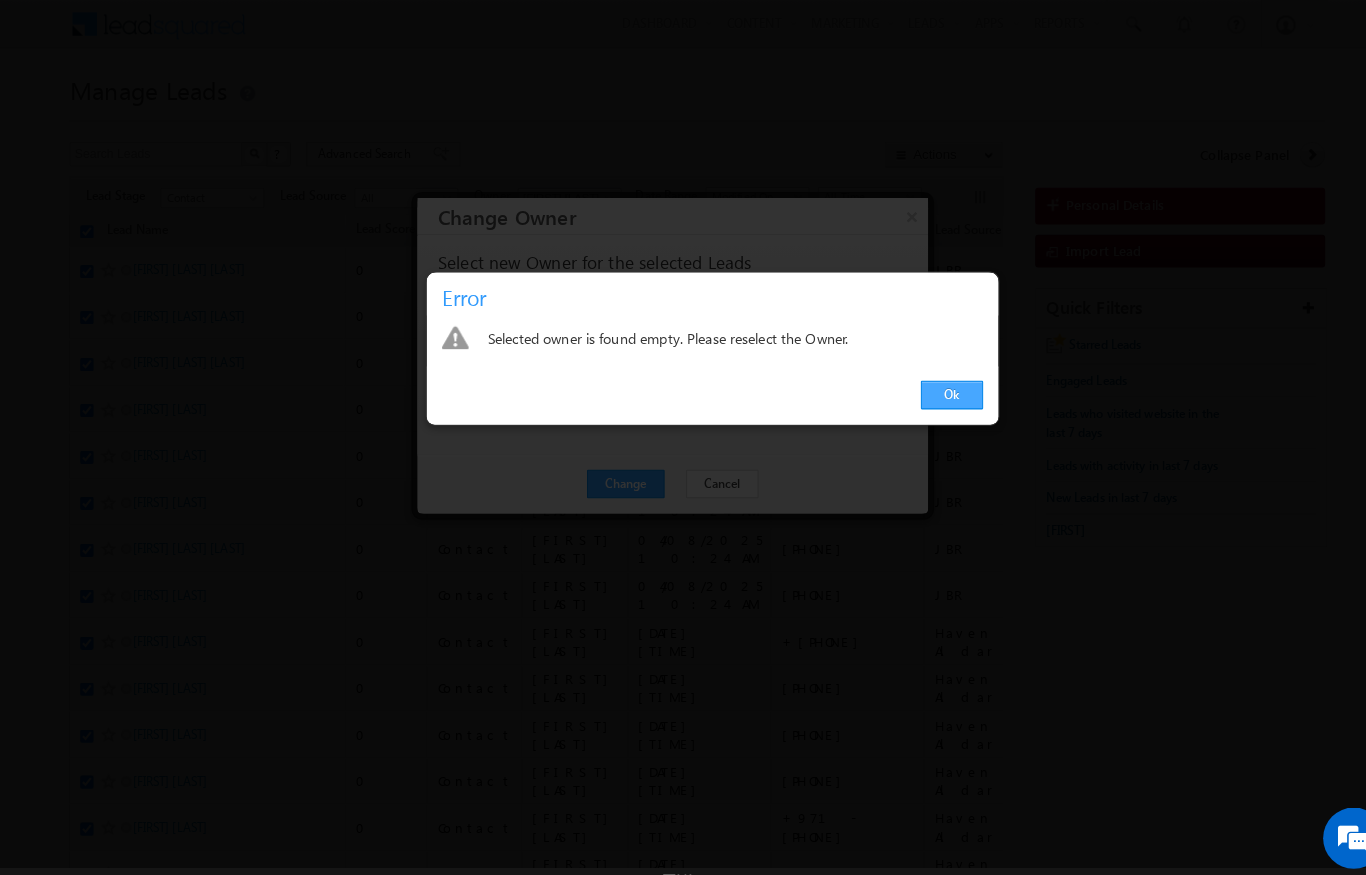 click on "Ok" at bounding box center [932, 387] 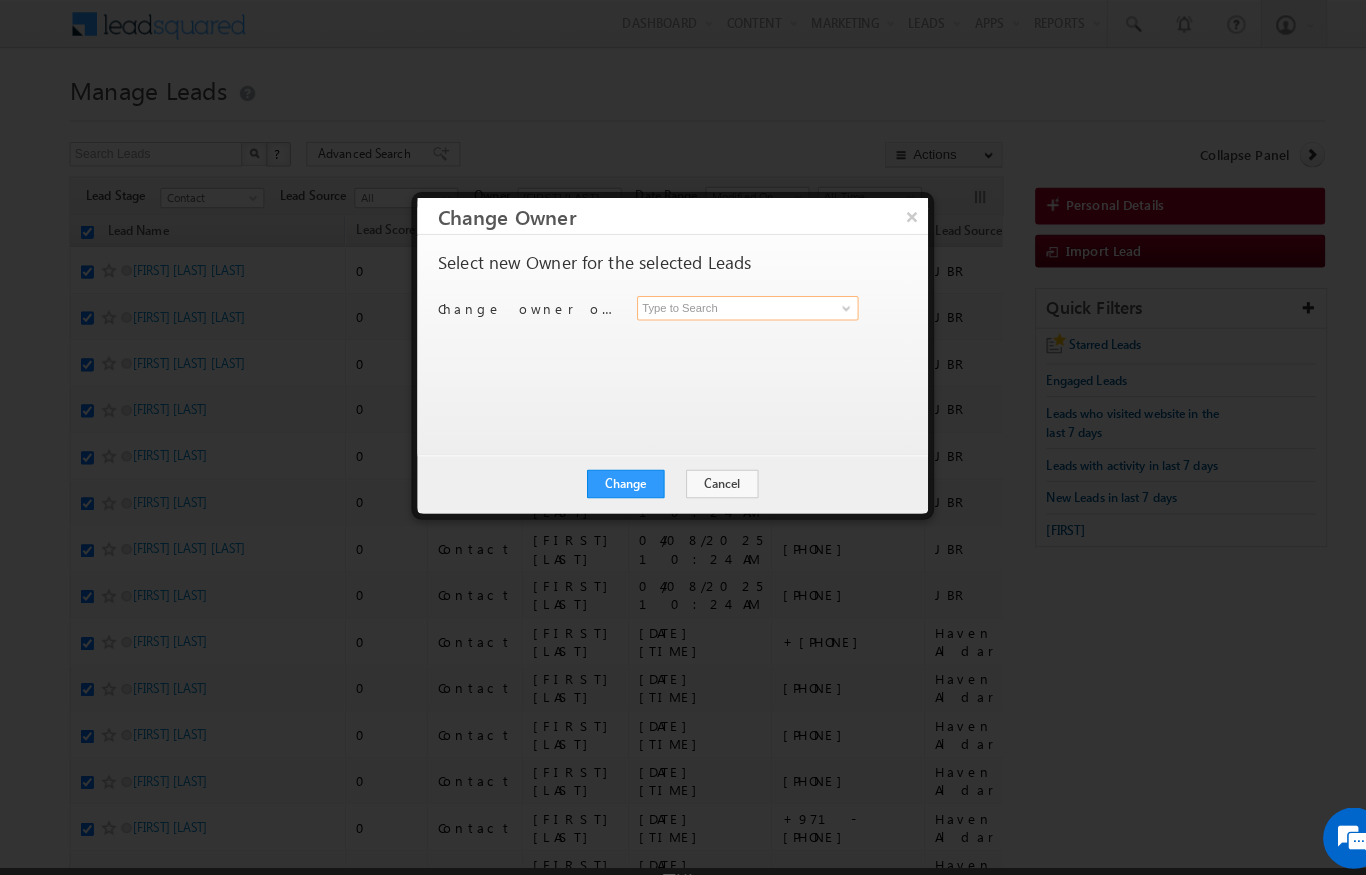 click at bounding box center [732, 302] 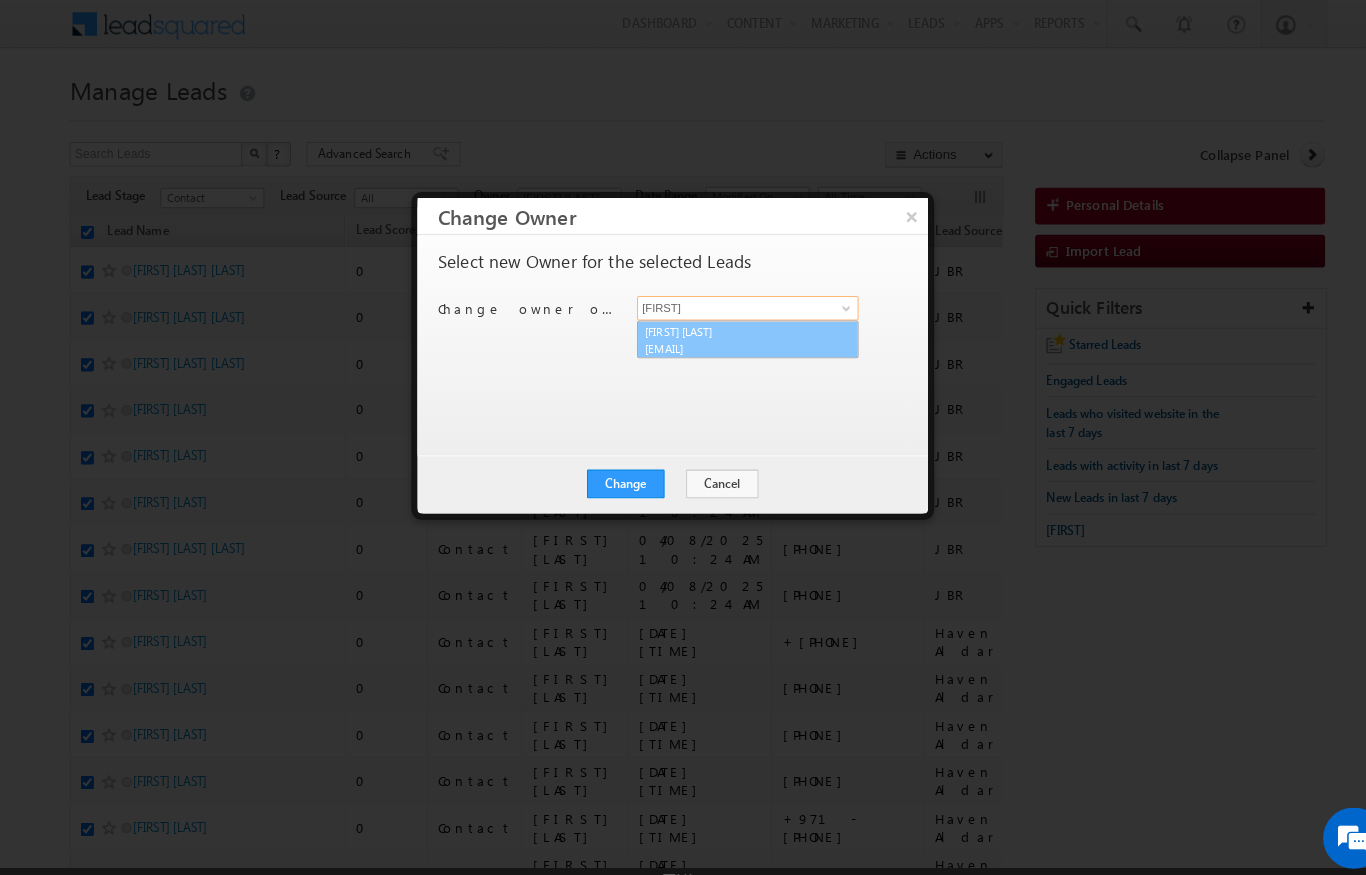 click on "[EMAIL]" at bounding box center (722, 340) 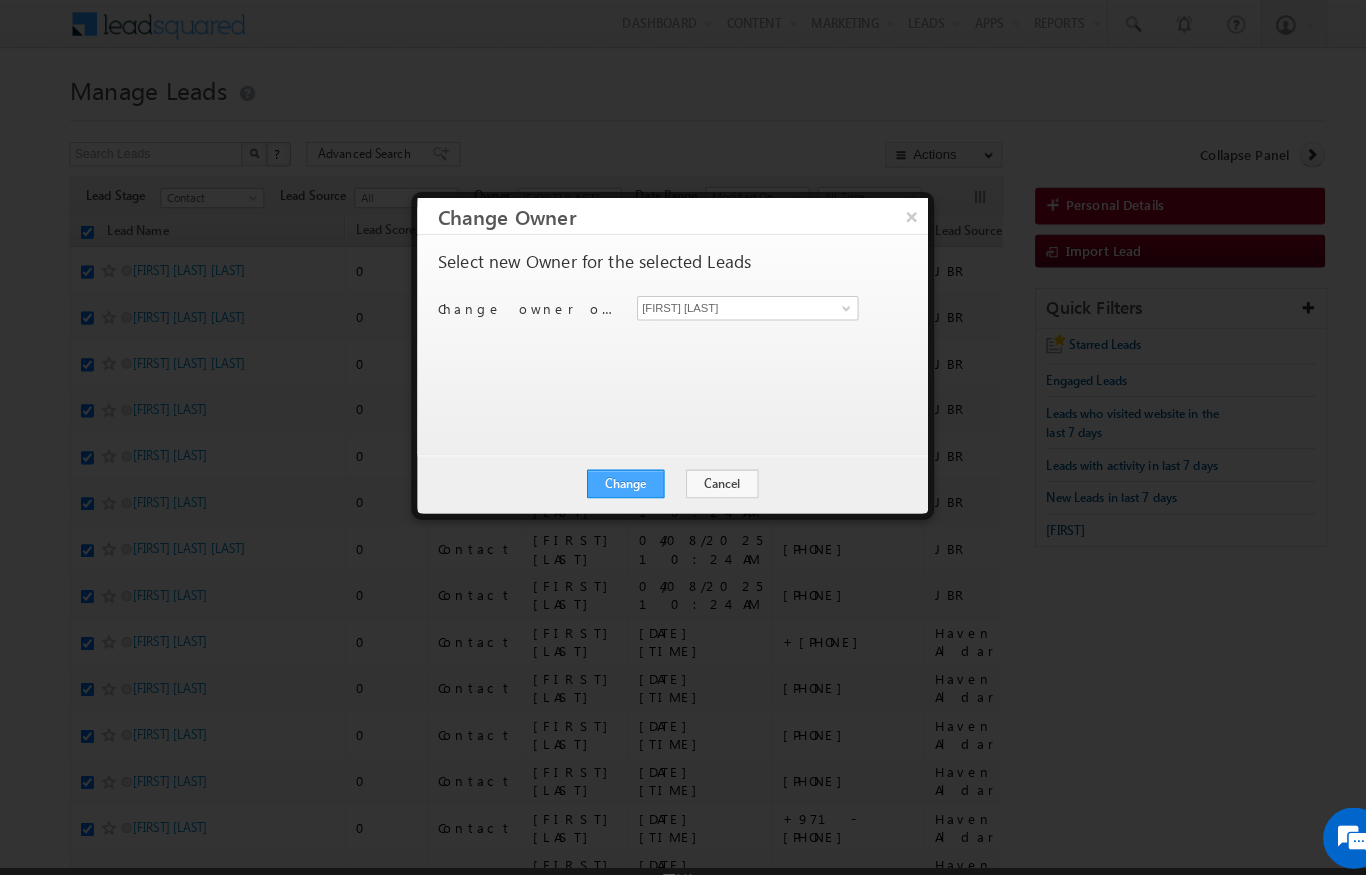 click on "Change" at bounding box center (613, 474) 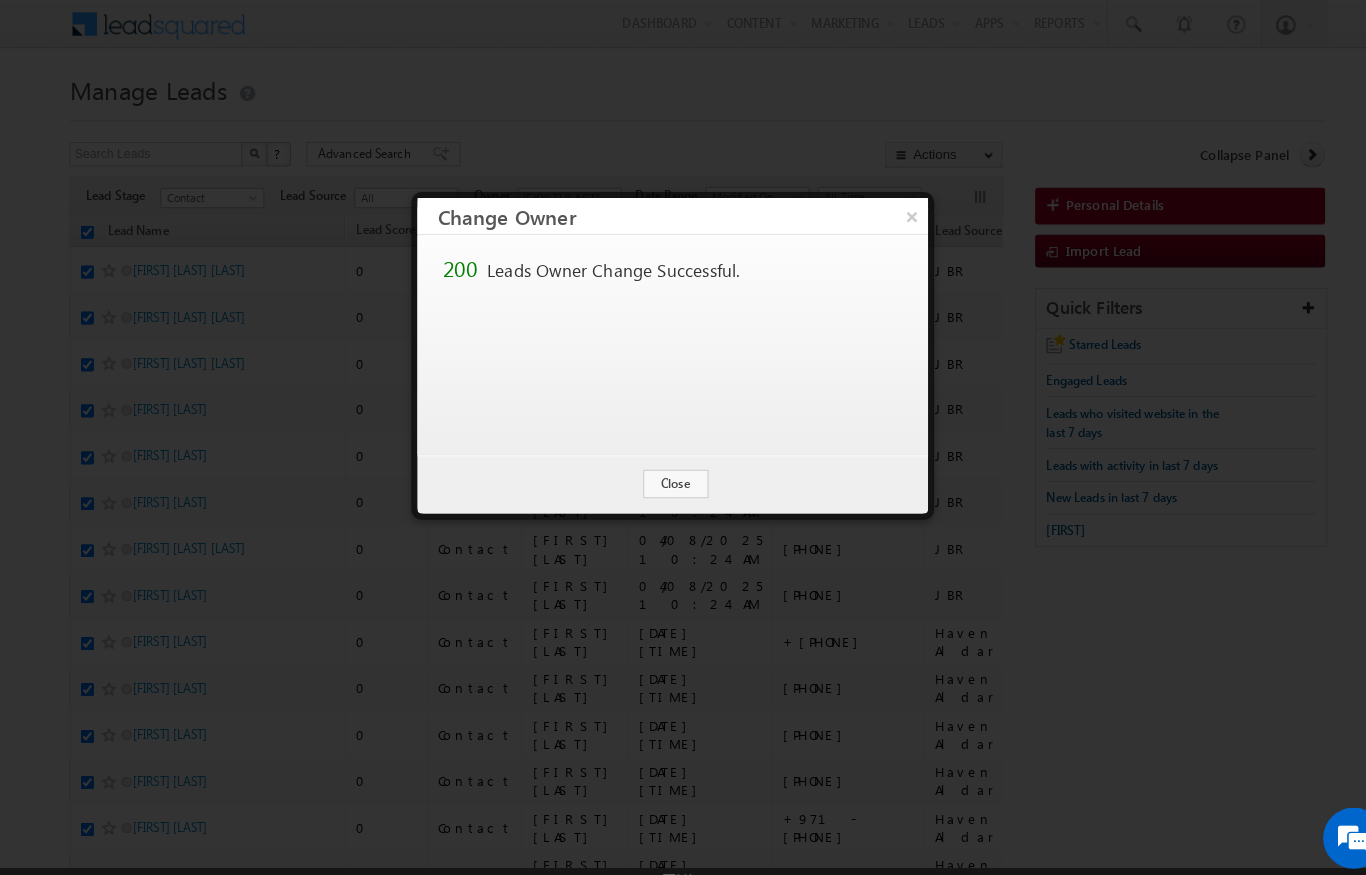click on "Close" at bounding box center [662, 474] 